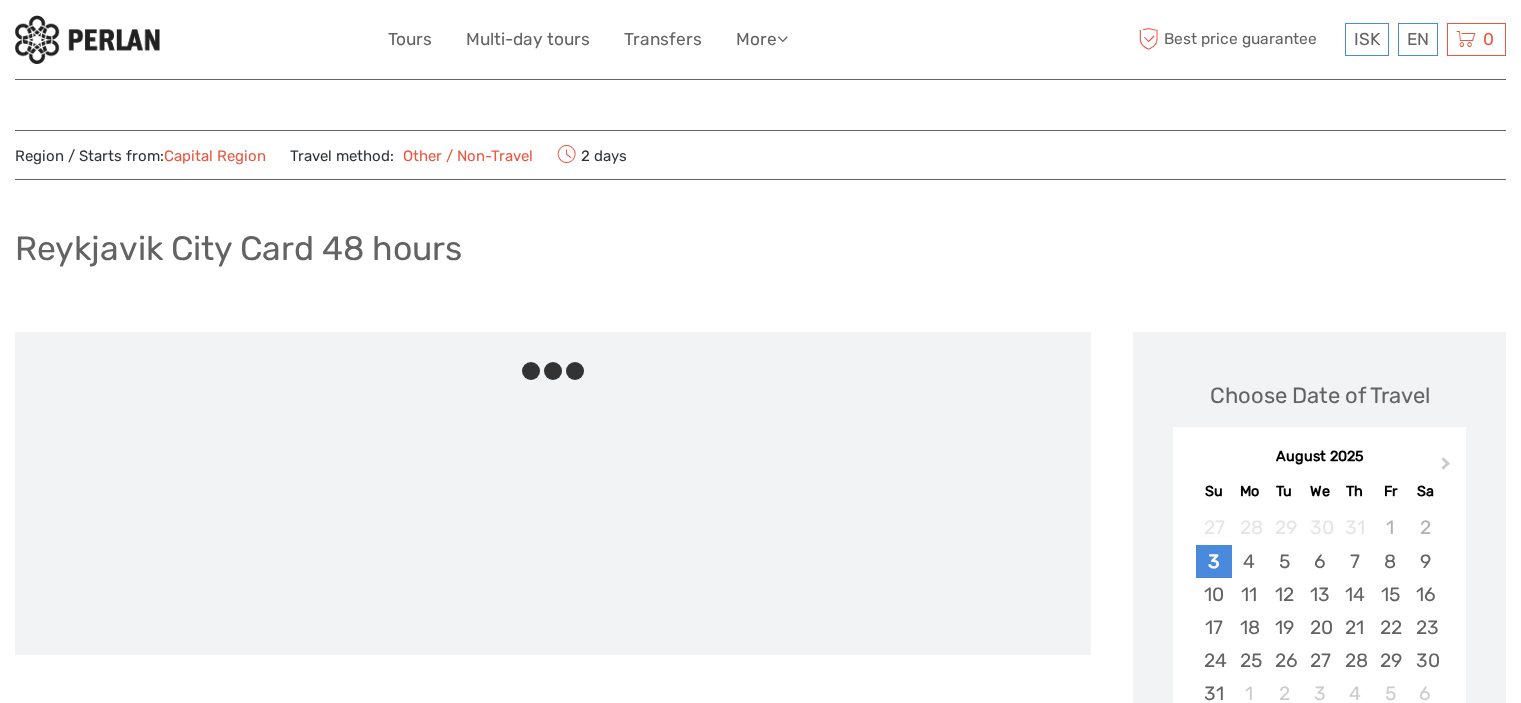 scroll, scrollTop: 0, scrollLeft: 0, axis: both 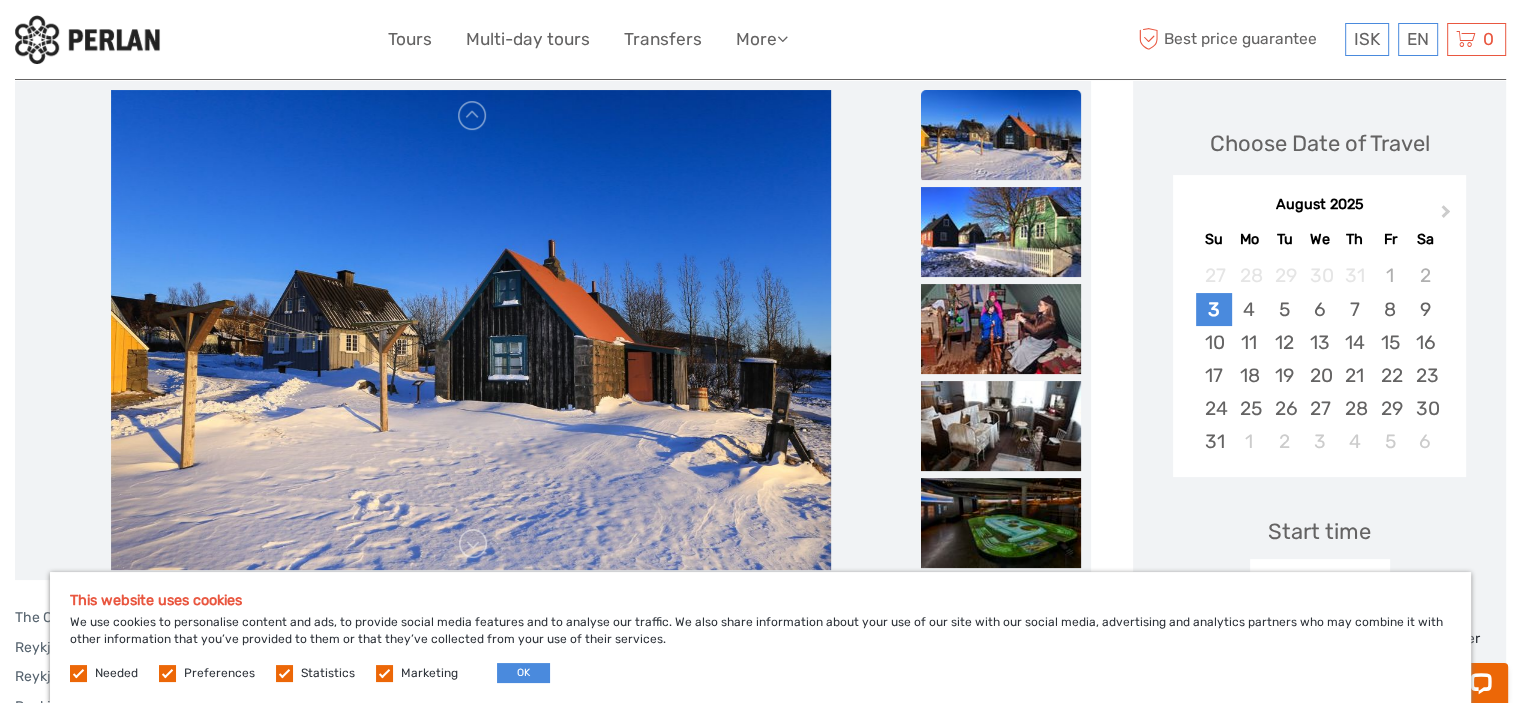 click at bounding box center [384, 673] 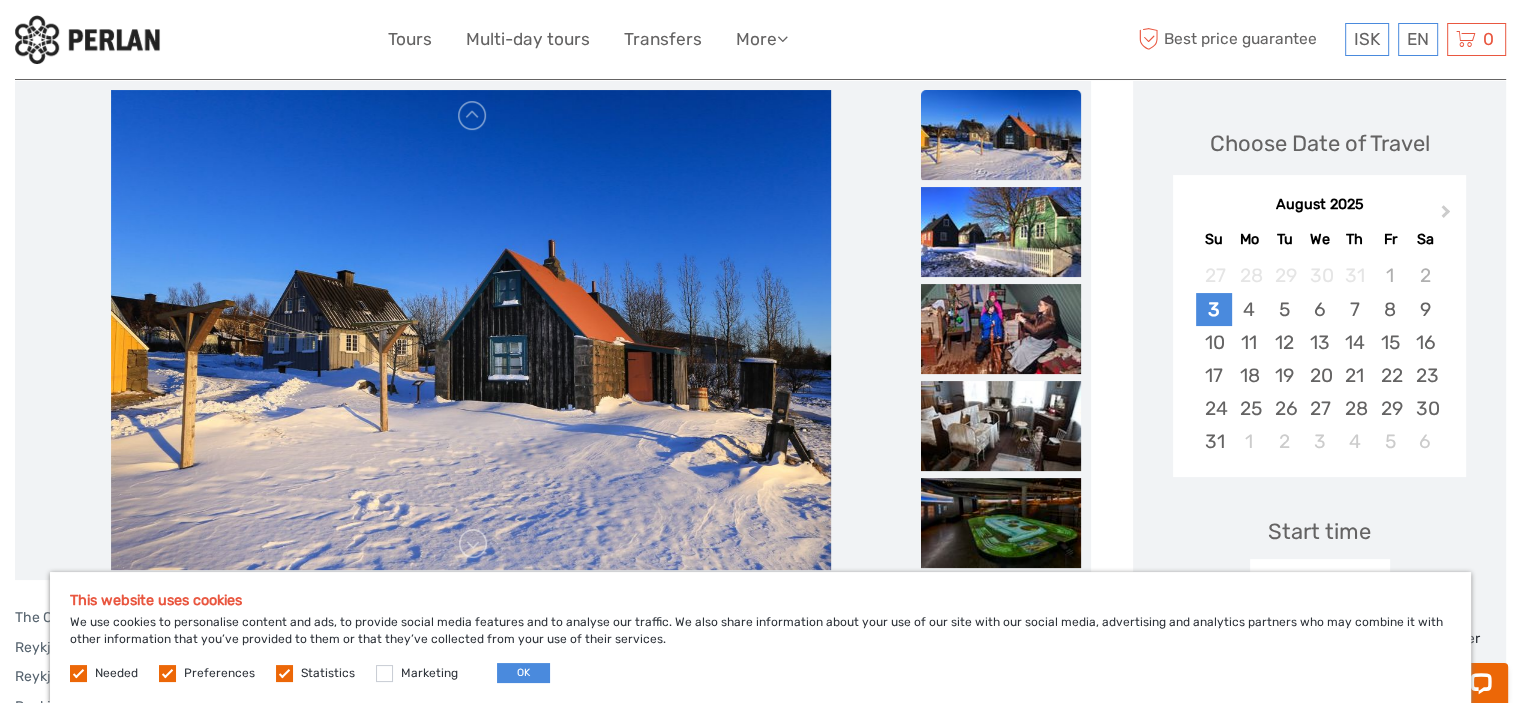 click at bounding box center (284, 673) 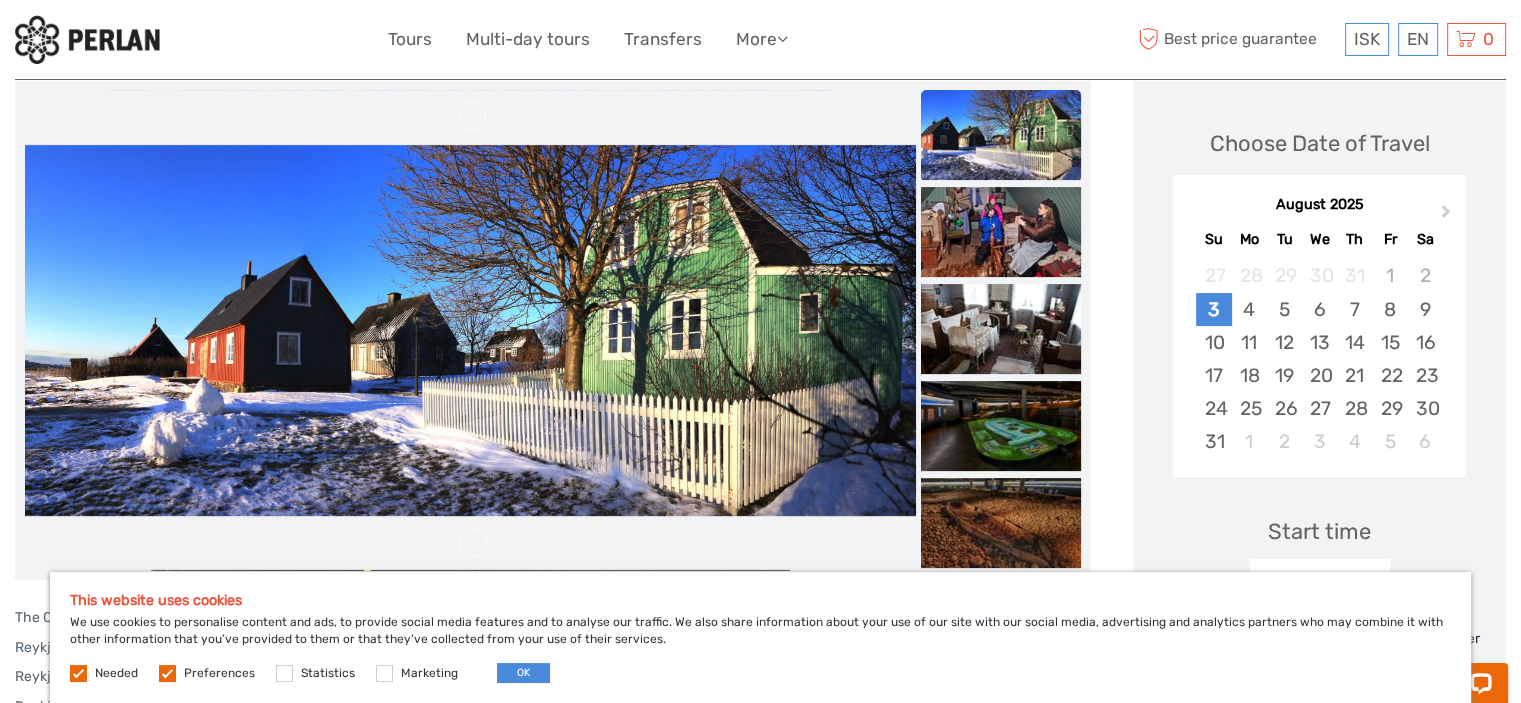 click at bounding box center [167, 673] 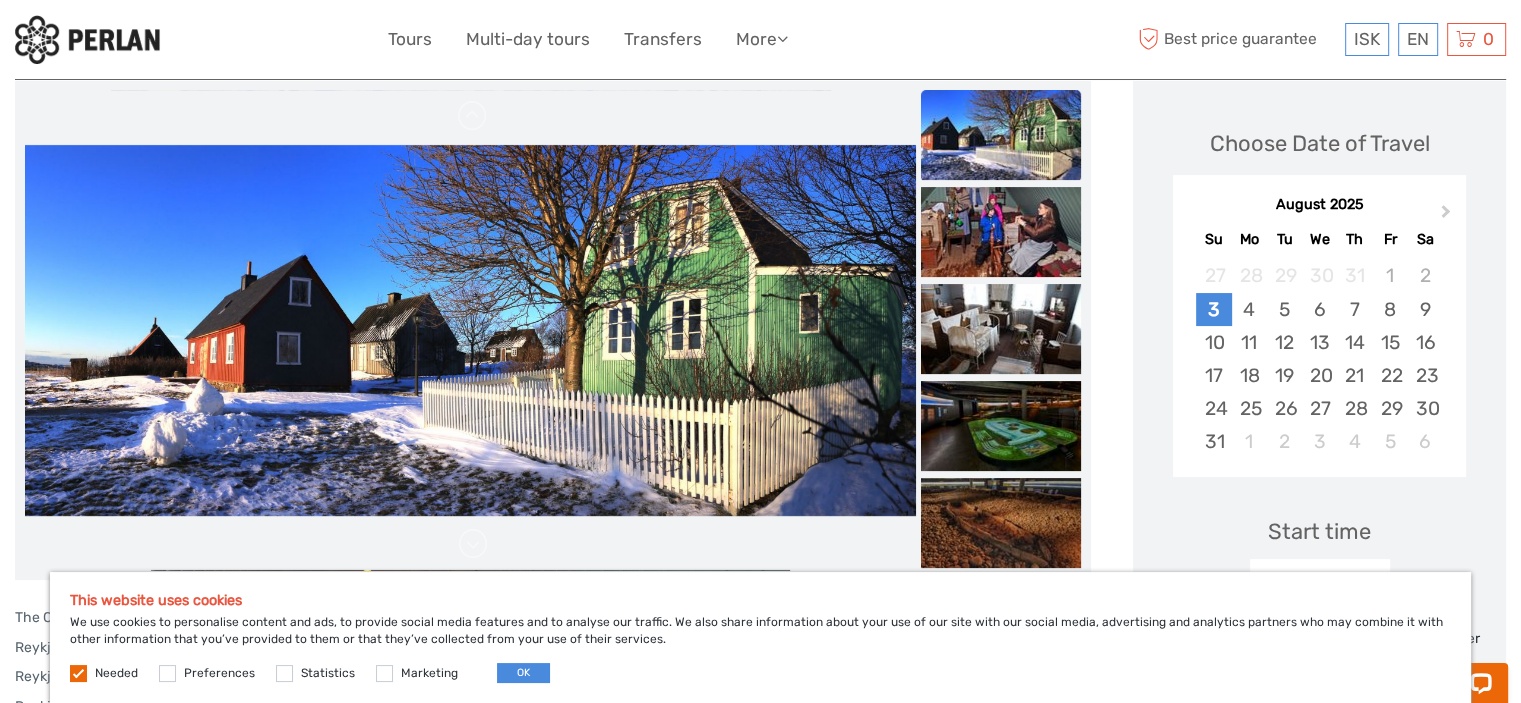 click at bounding box center [78, 673] 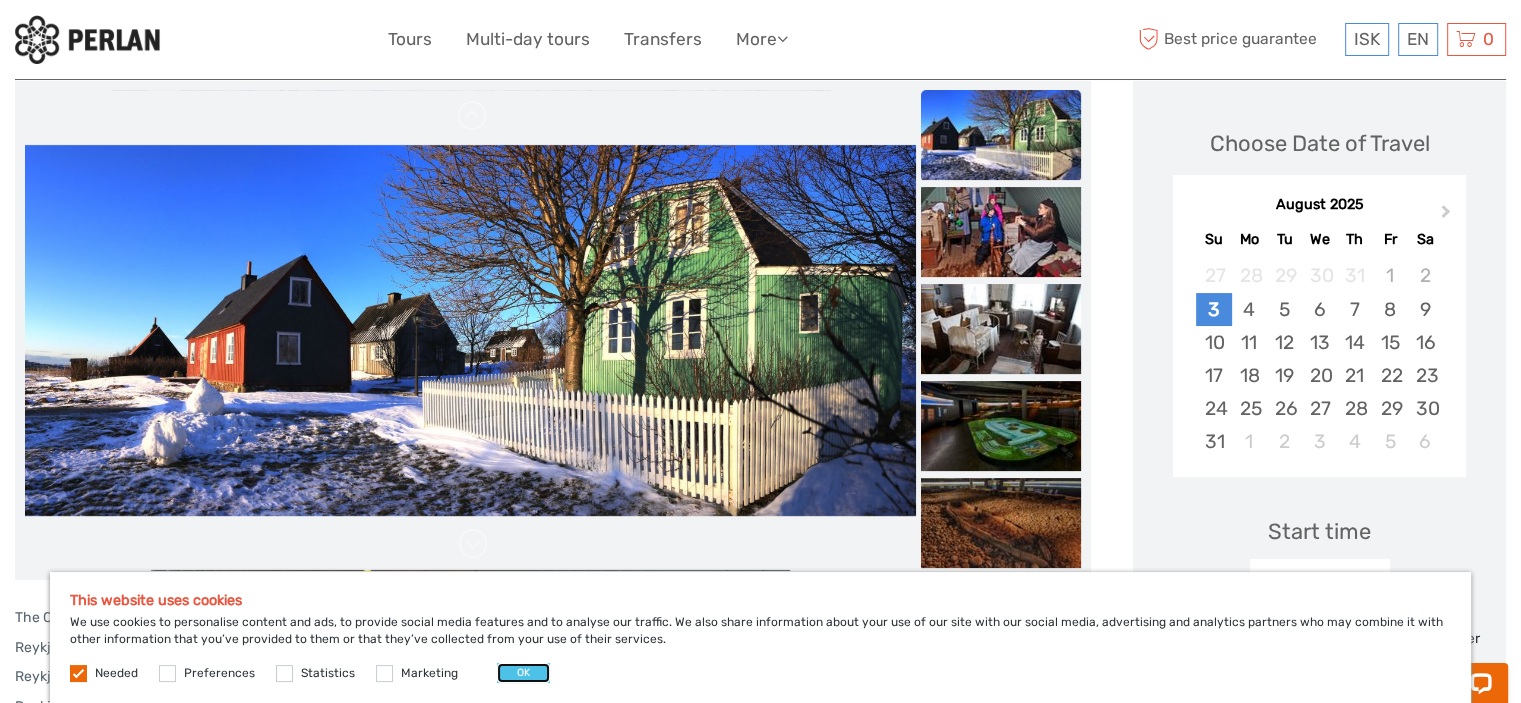 click on "OK" at bounding box center [523, 673] 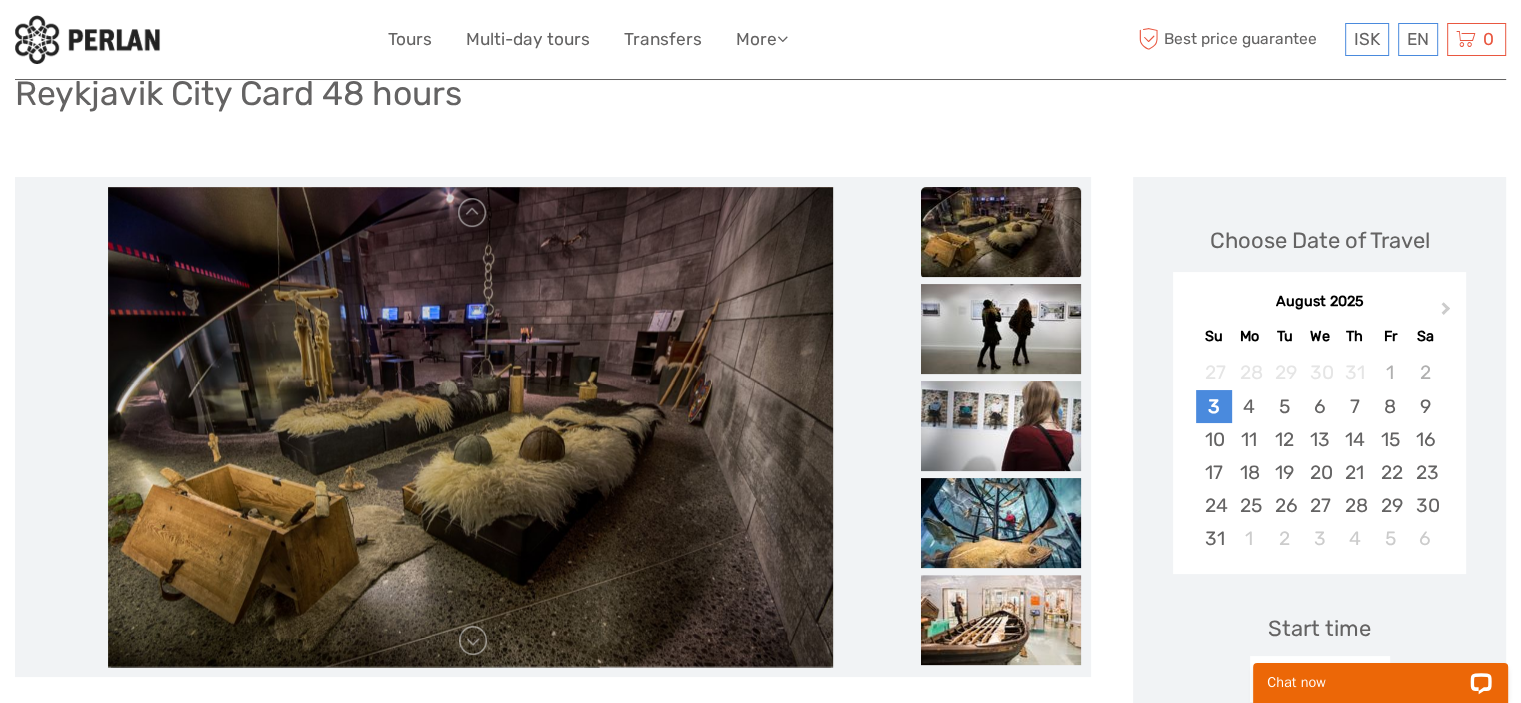 scroll, scrollTop: 154, scrollLeft: 0, axis: vertical 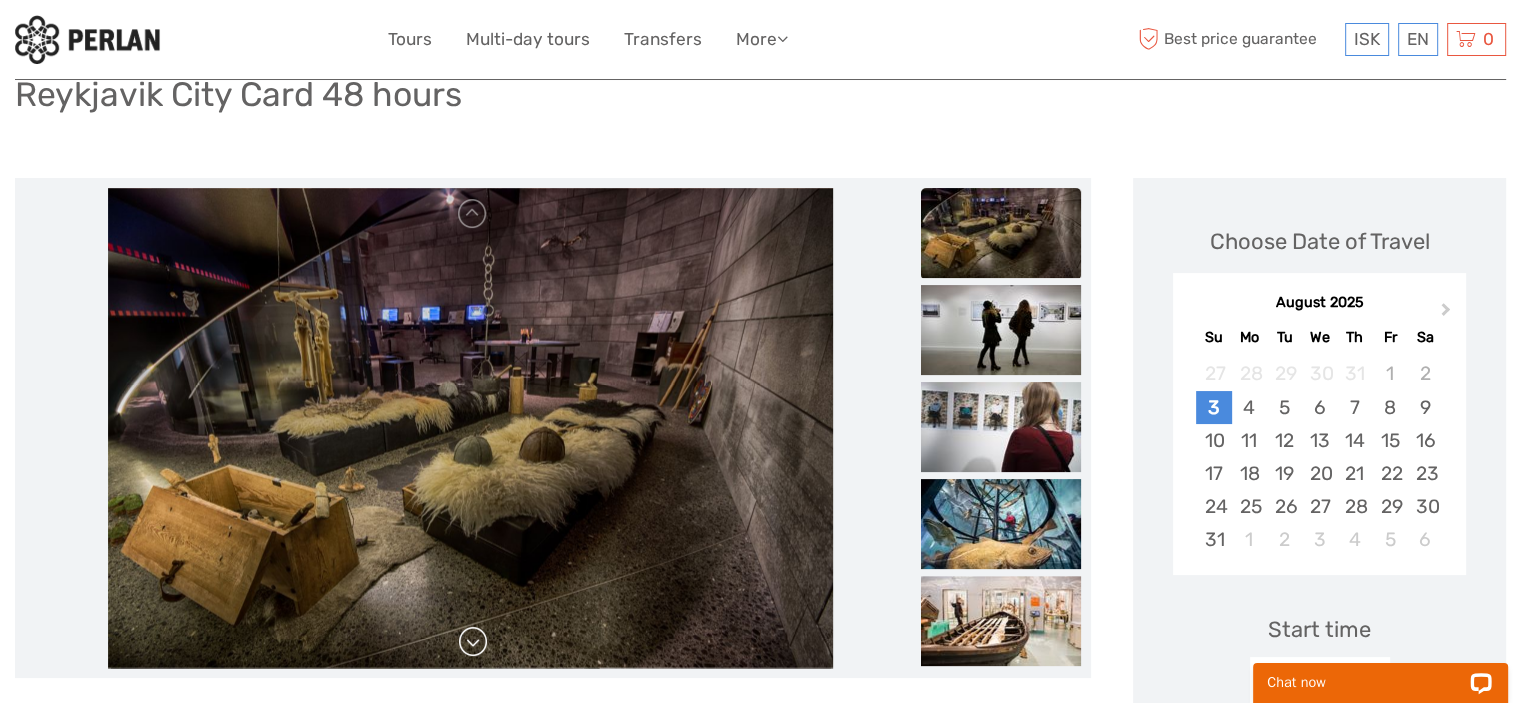 click at bounding box center (473, 642) 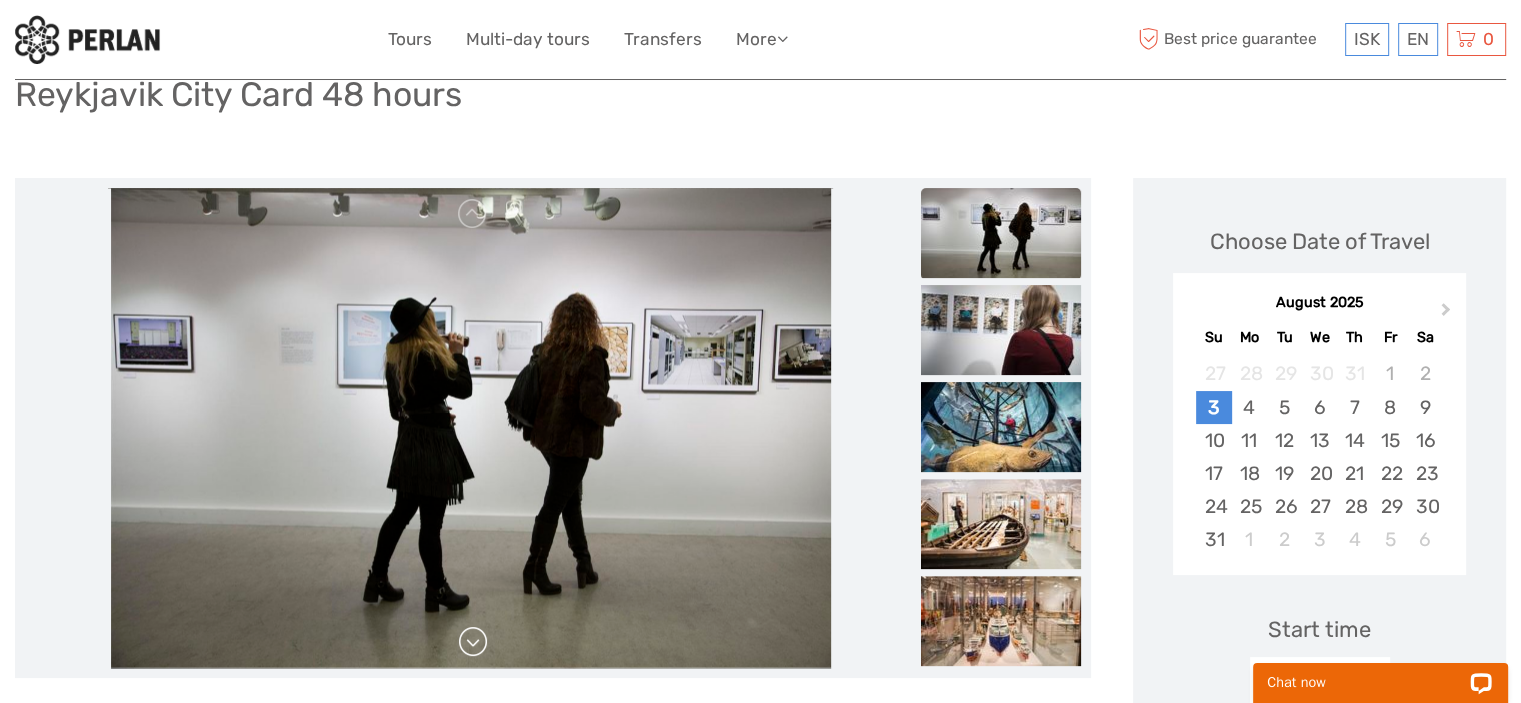 click at bounding box center [473, 642] 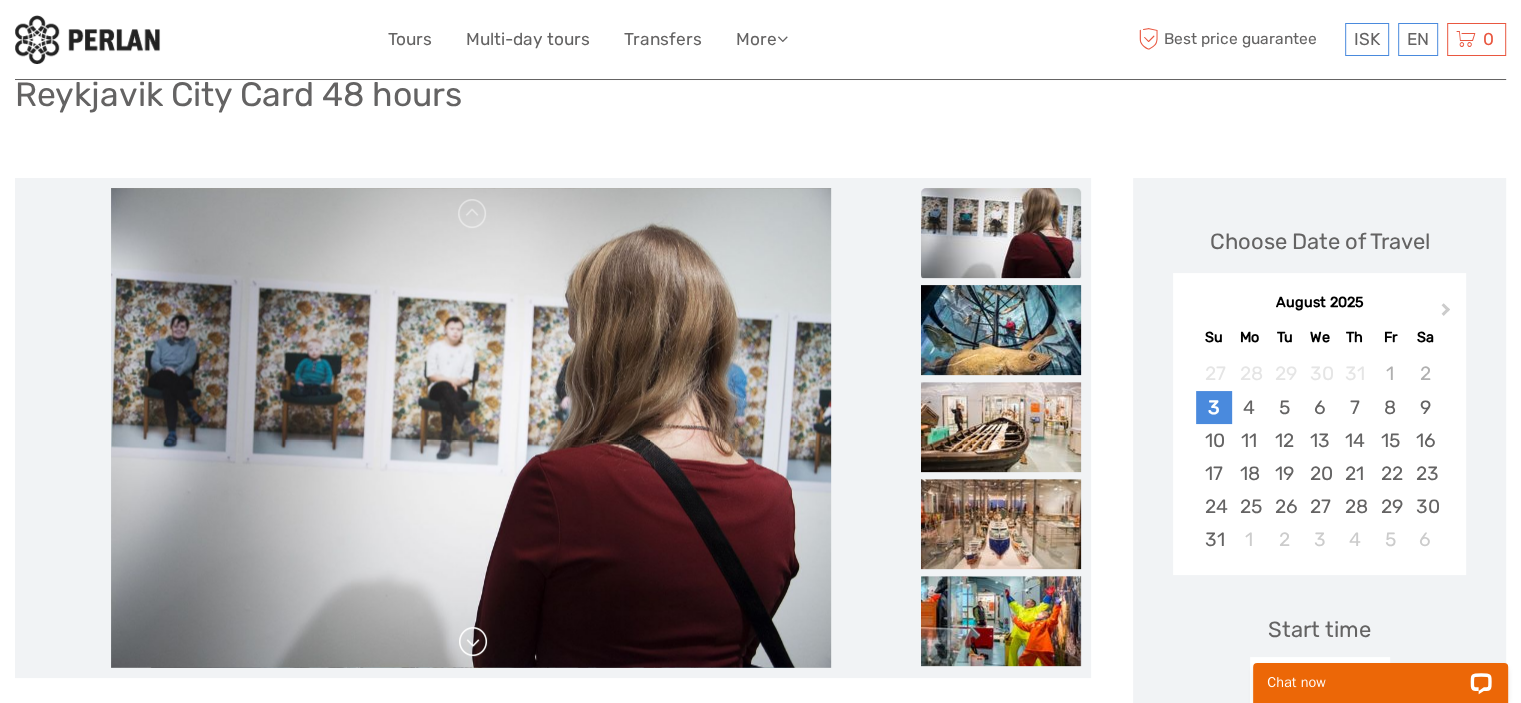 click at bounding box center [473, 642] 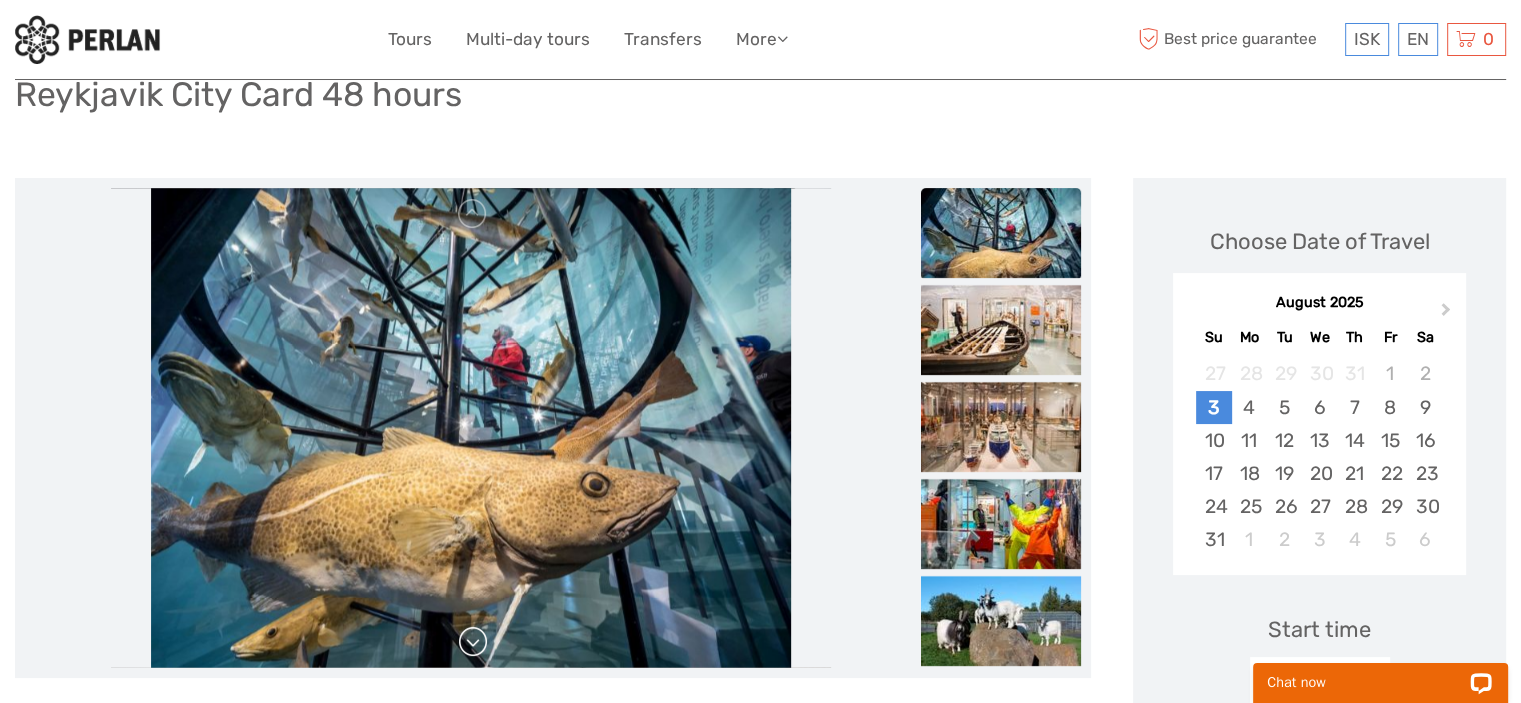 click at bounding box center [473, 642] 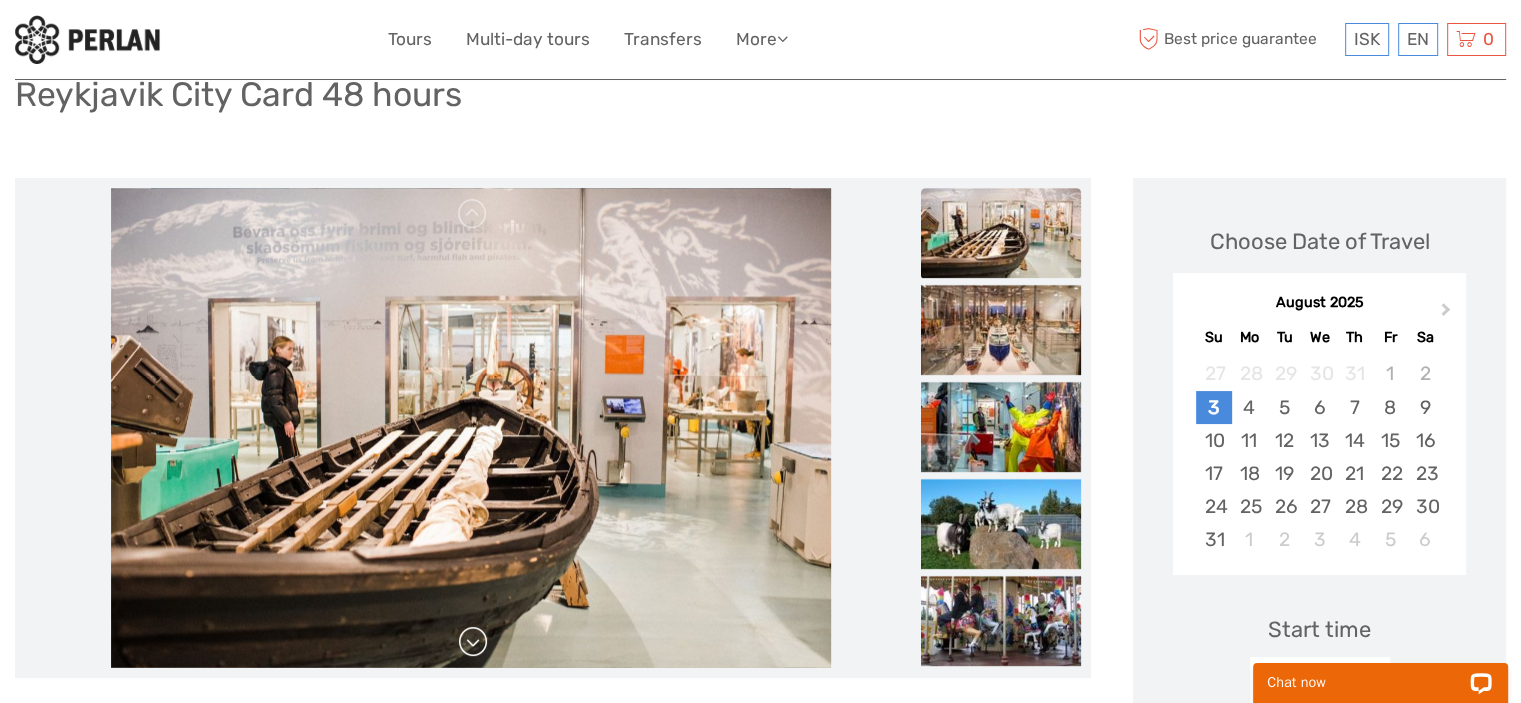 click at bounding box center [473, 642] 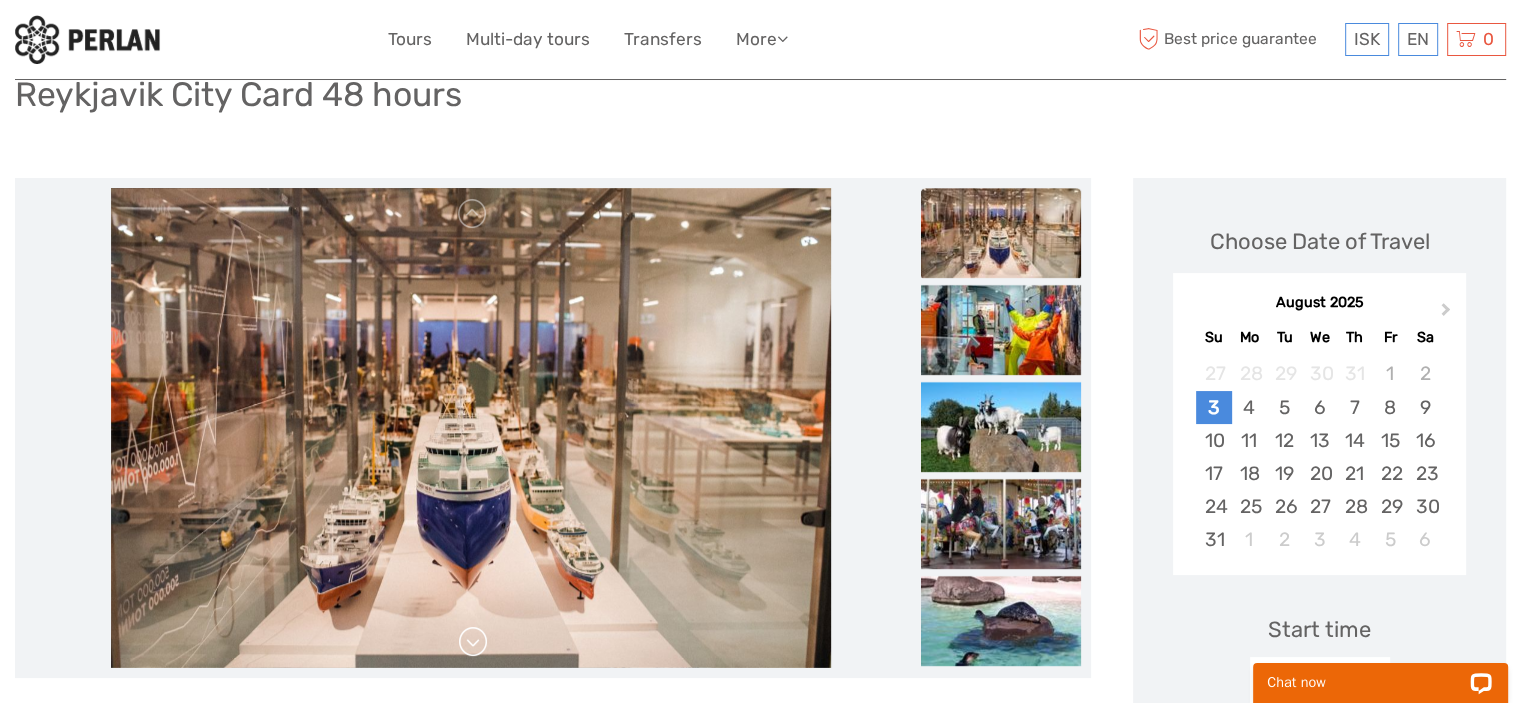 click at bounding box center [473, 642] 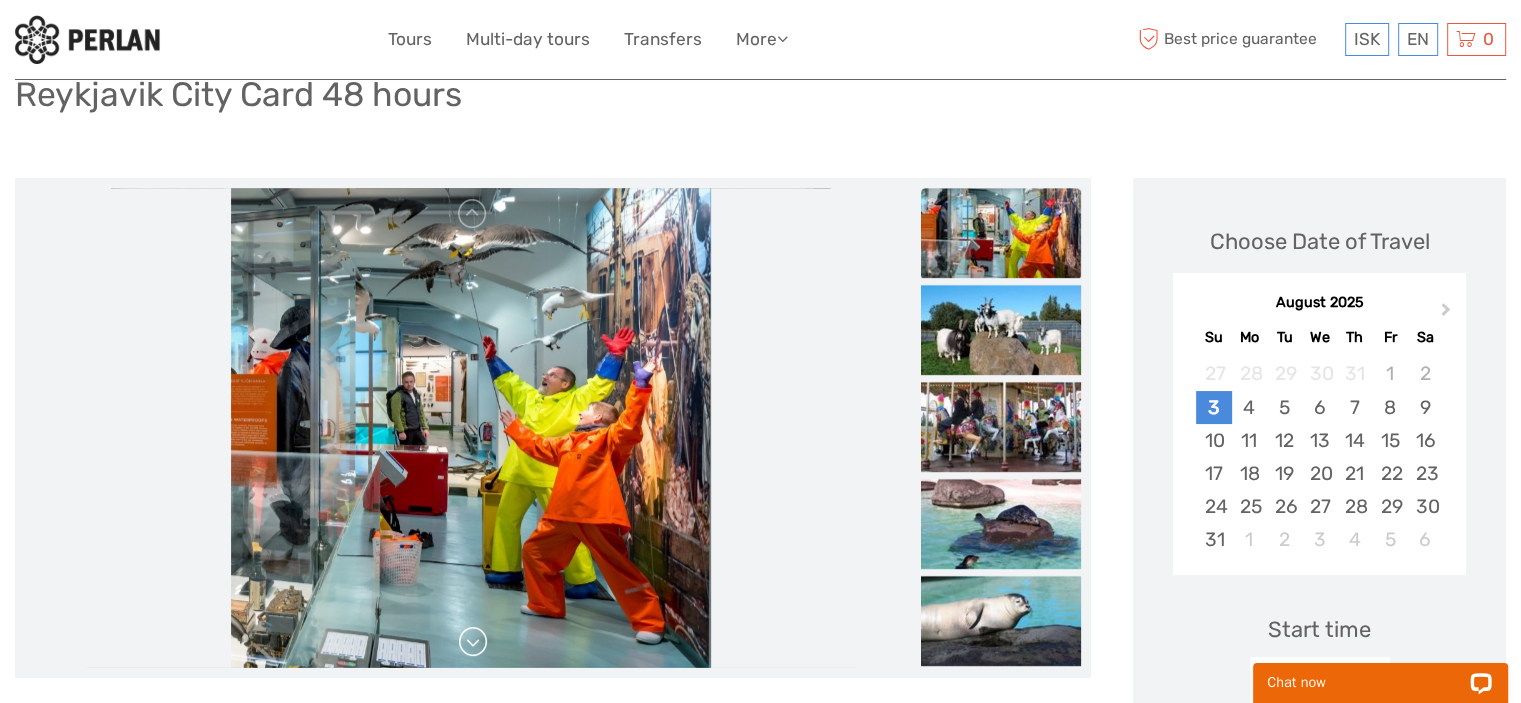 click at bounding box center (473, 642) 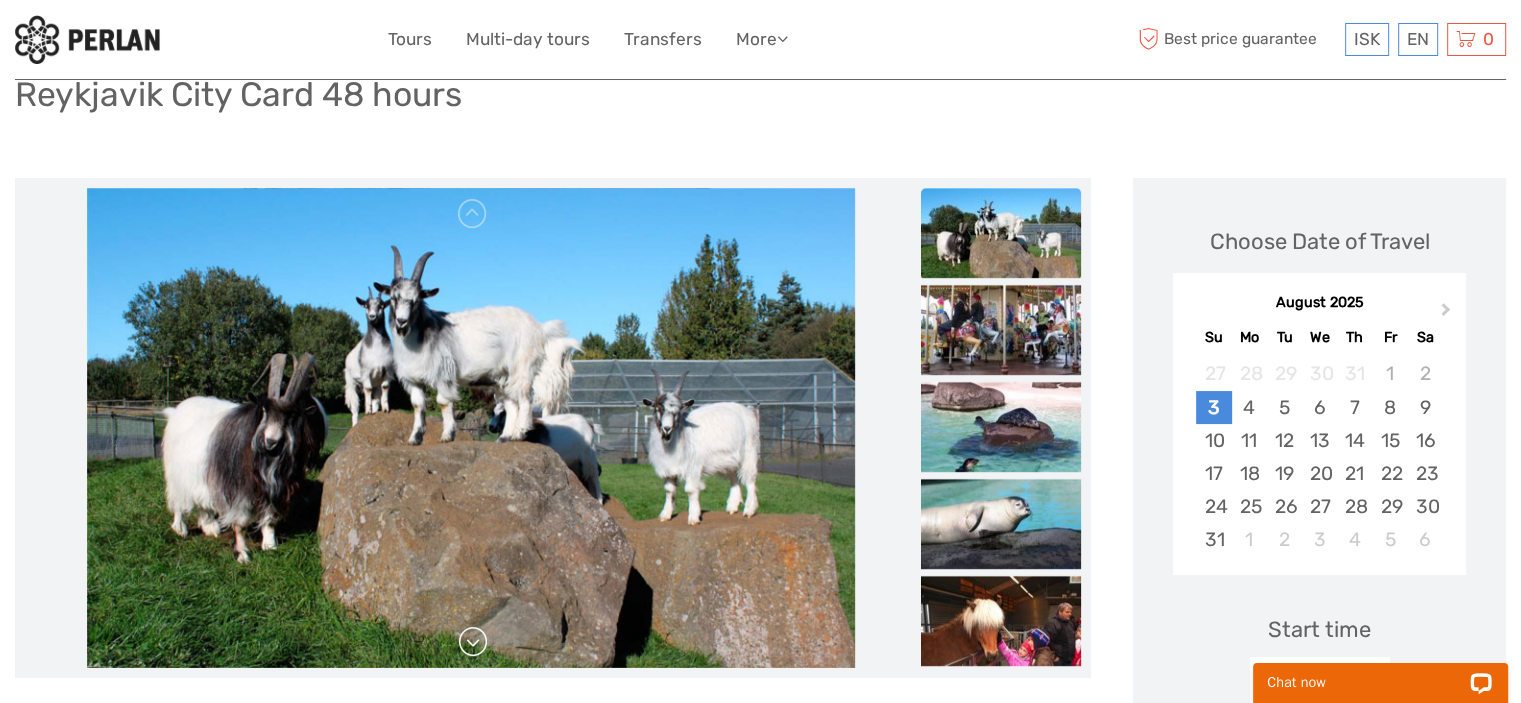 click at bounding box center (473, 642) 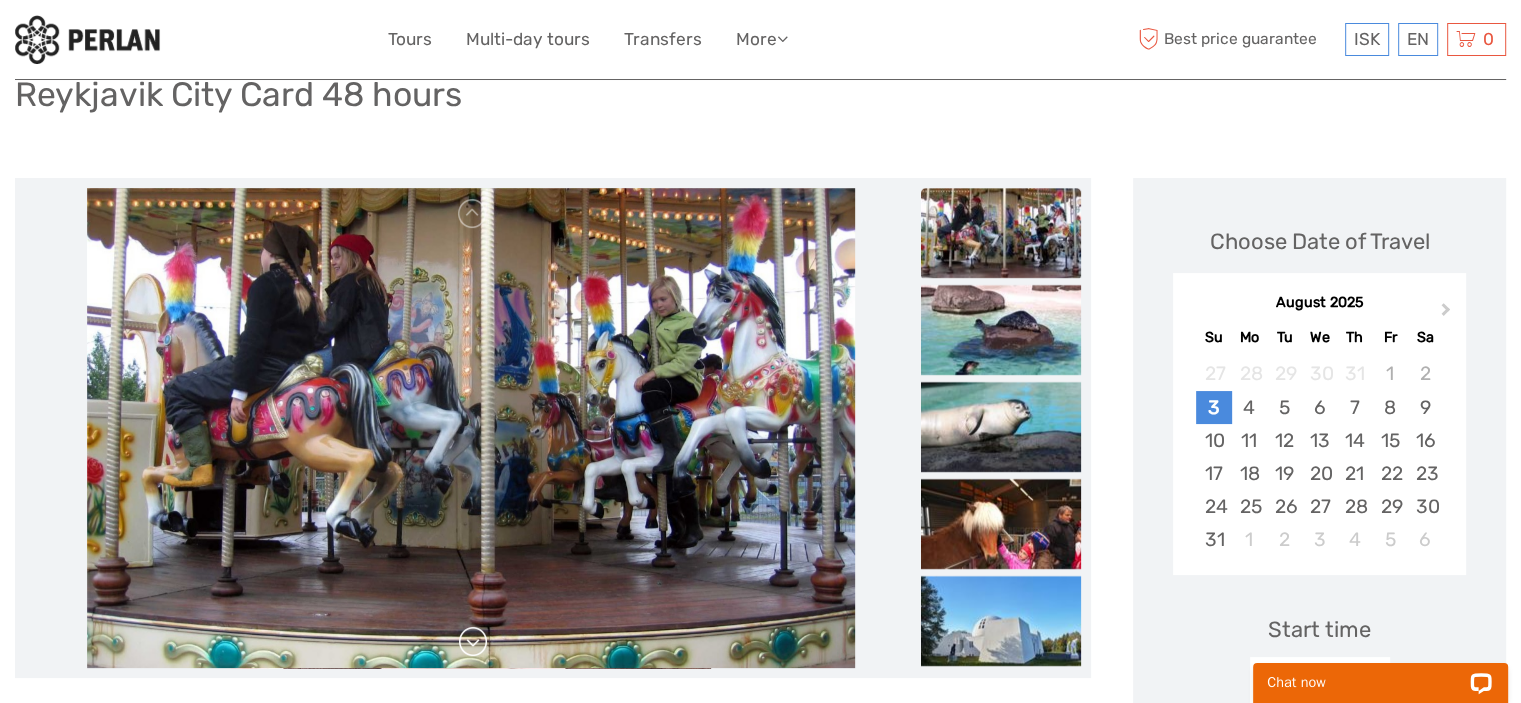 click at bounding box center [473, 642] 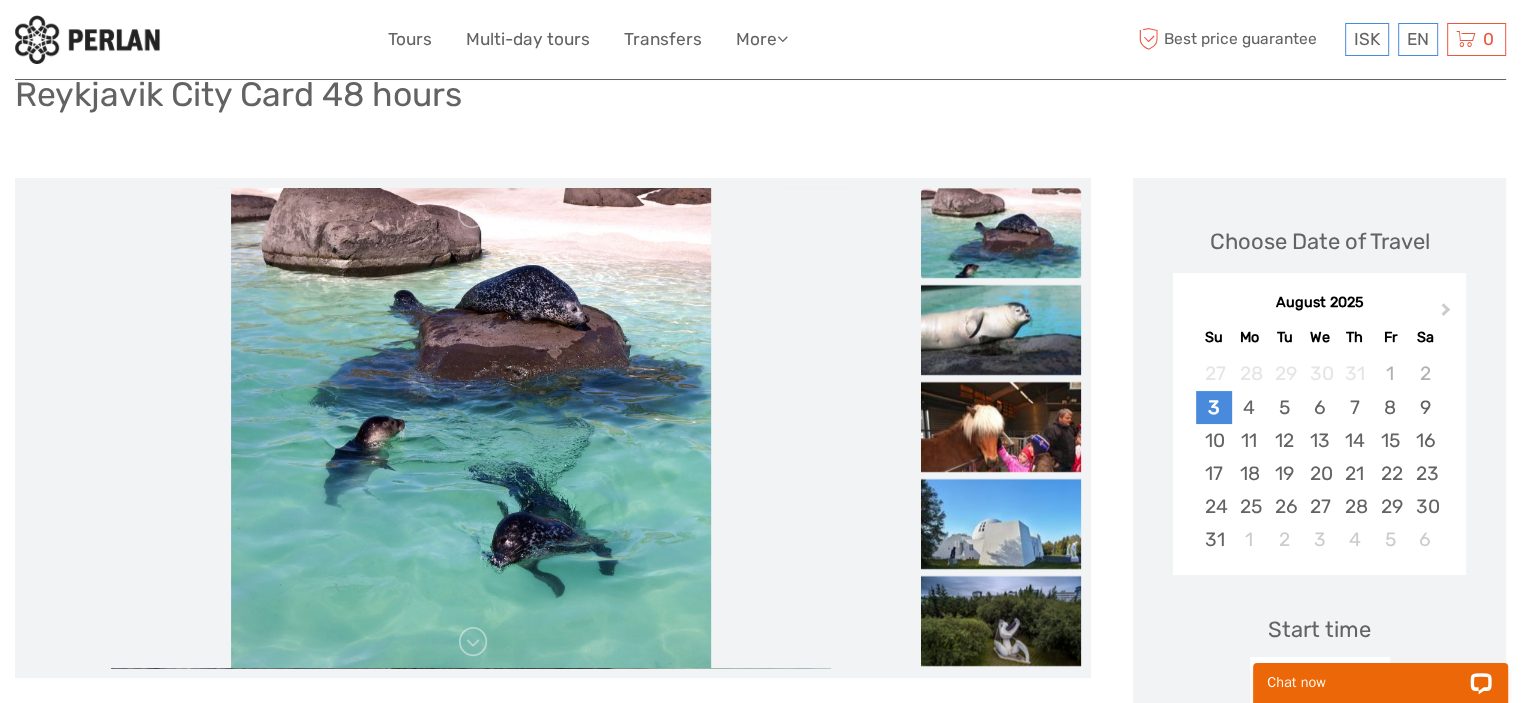 scroll, scrollTop: 0, scrollLeft: 0, axis: both 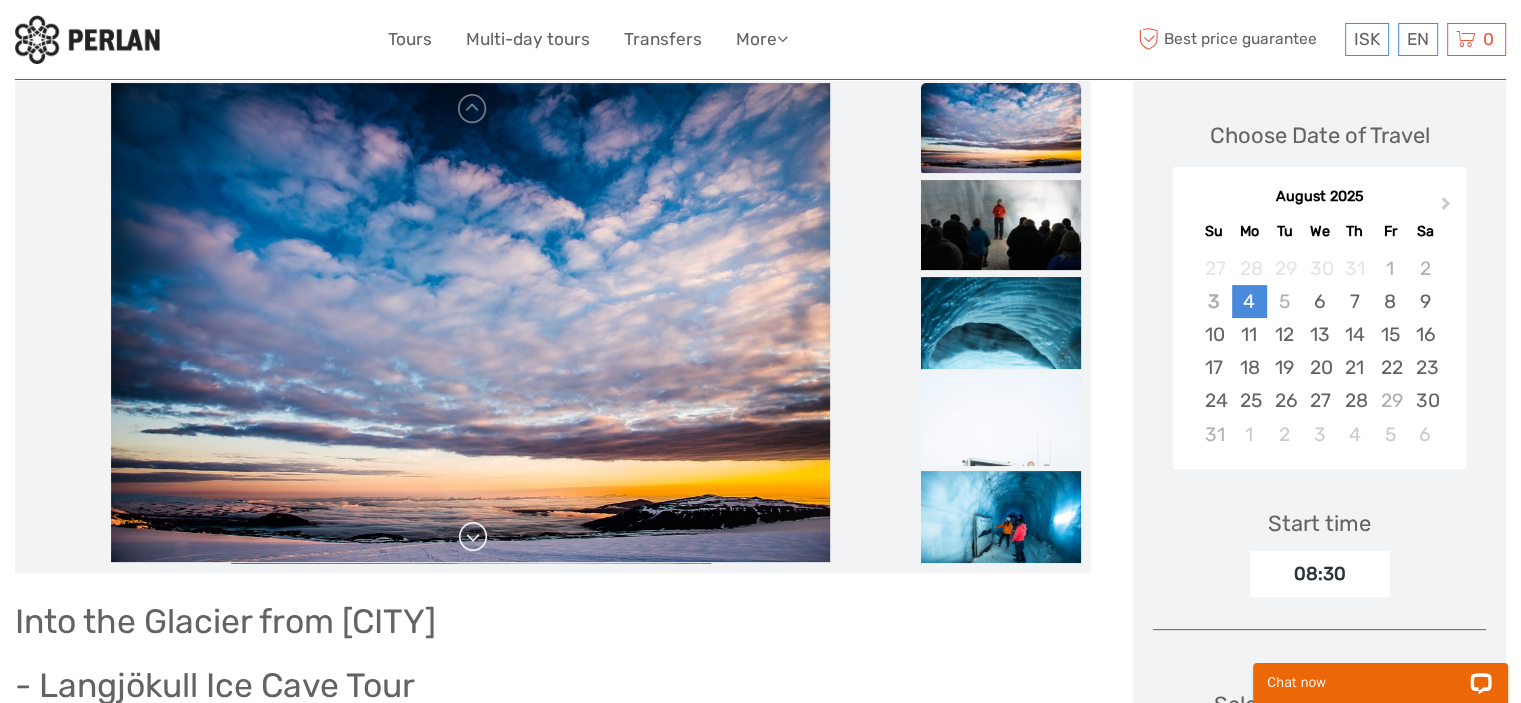click at bounding box center [473, 537] 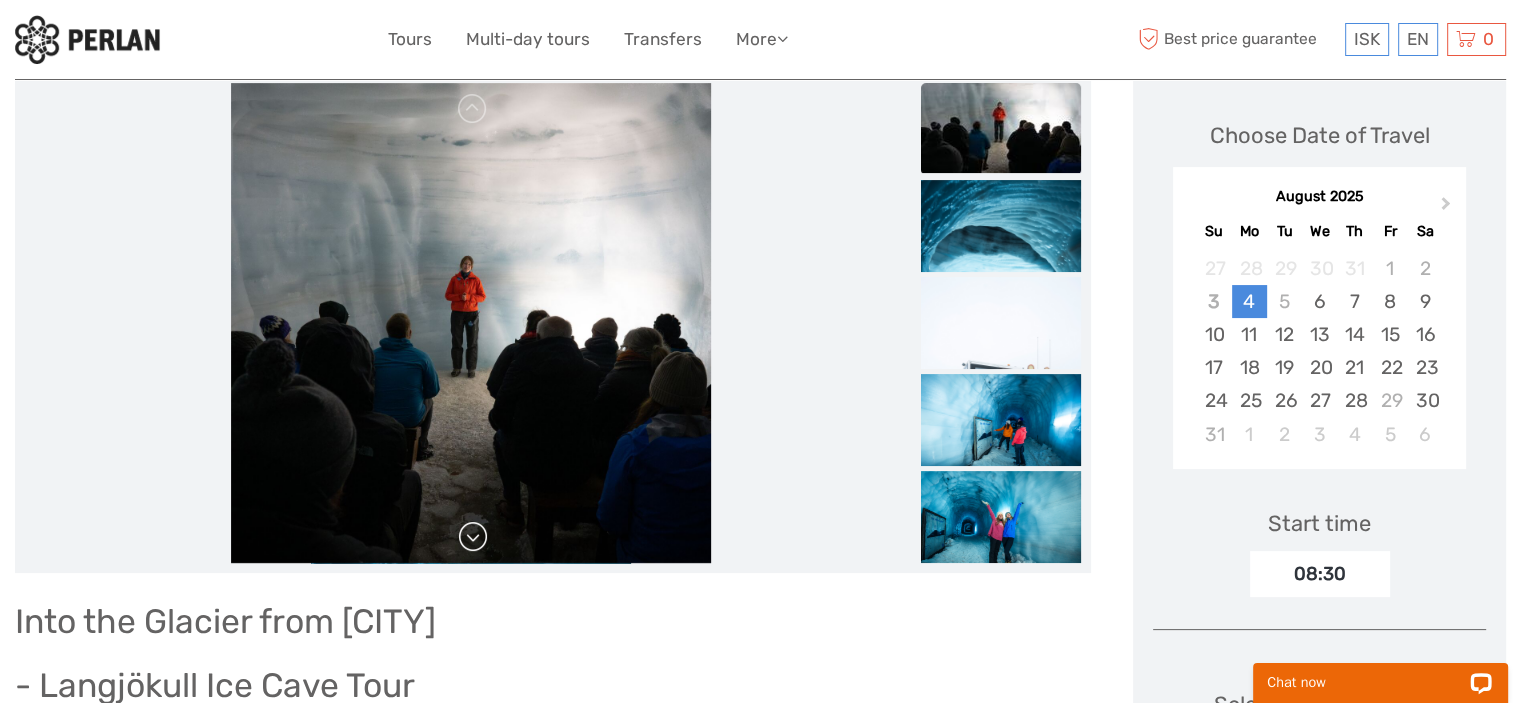 click at bounding box center [473, 537] 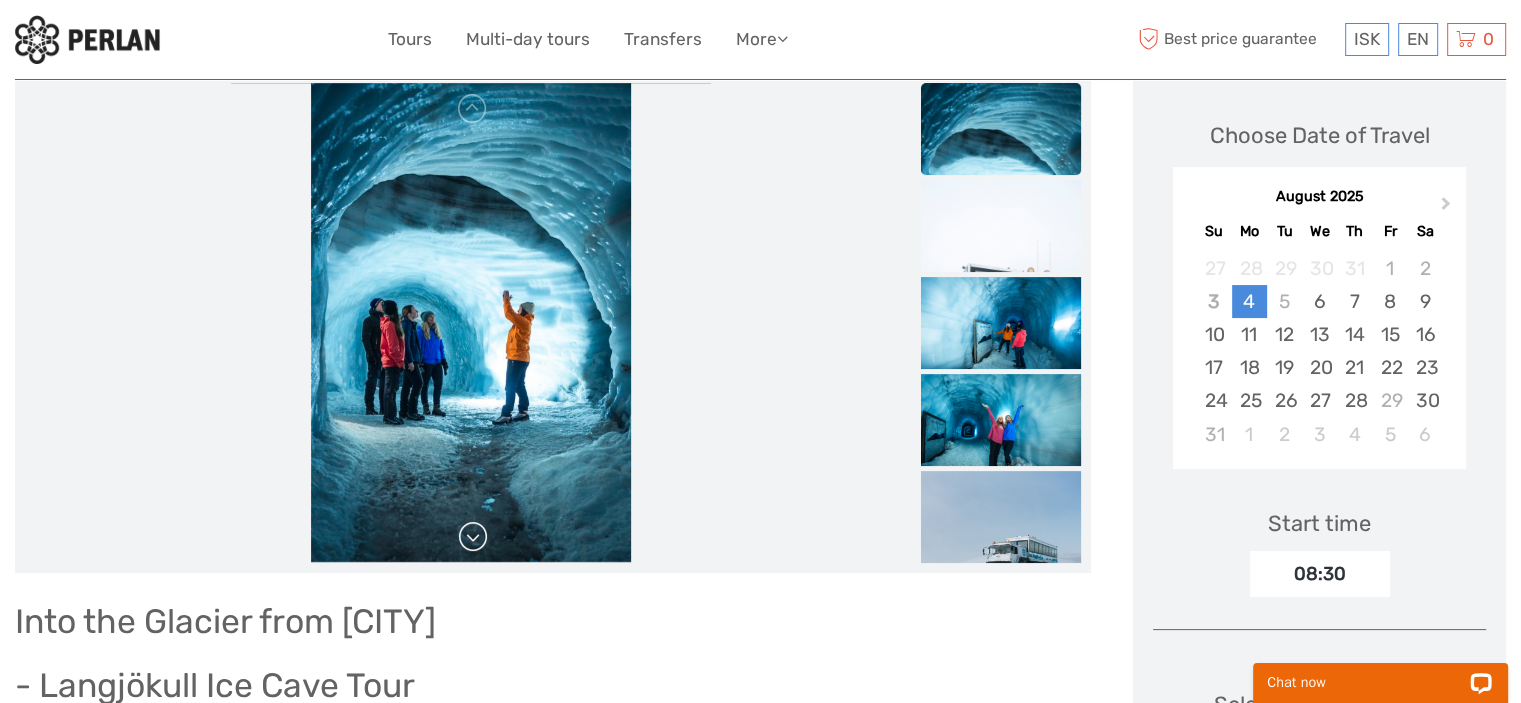click at bounding box center [473, 537] 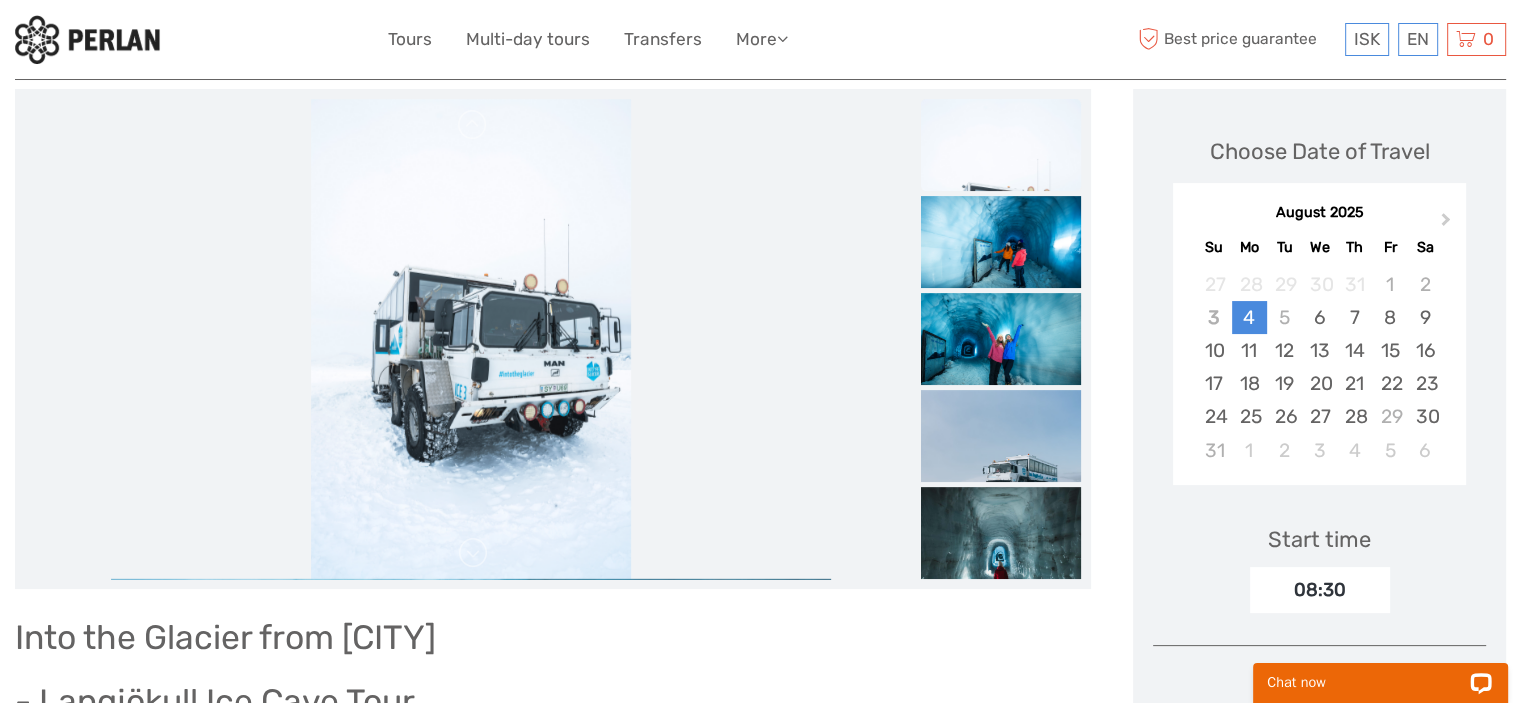 scroll, scrollTop: 247, scrollLeft: 0, axis: vertical 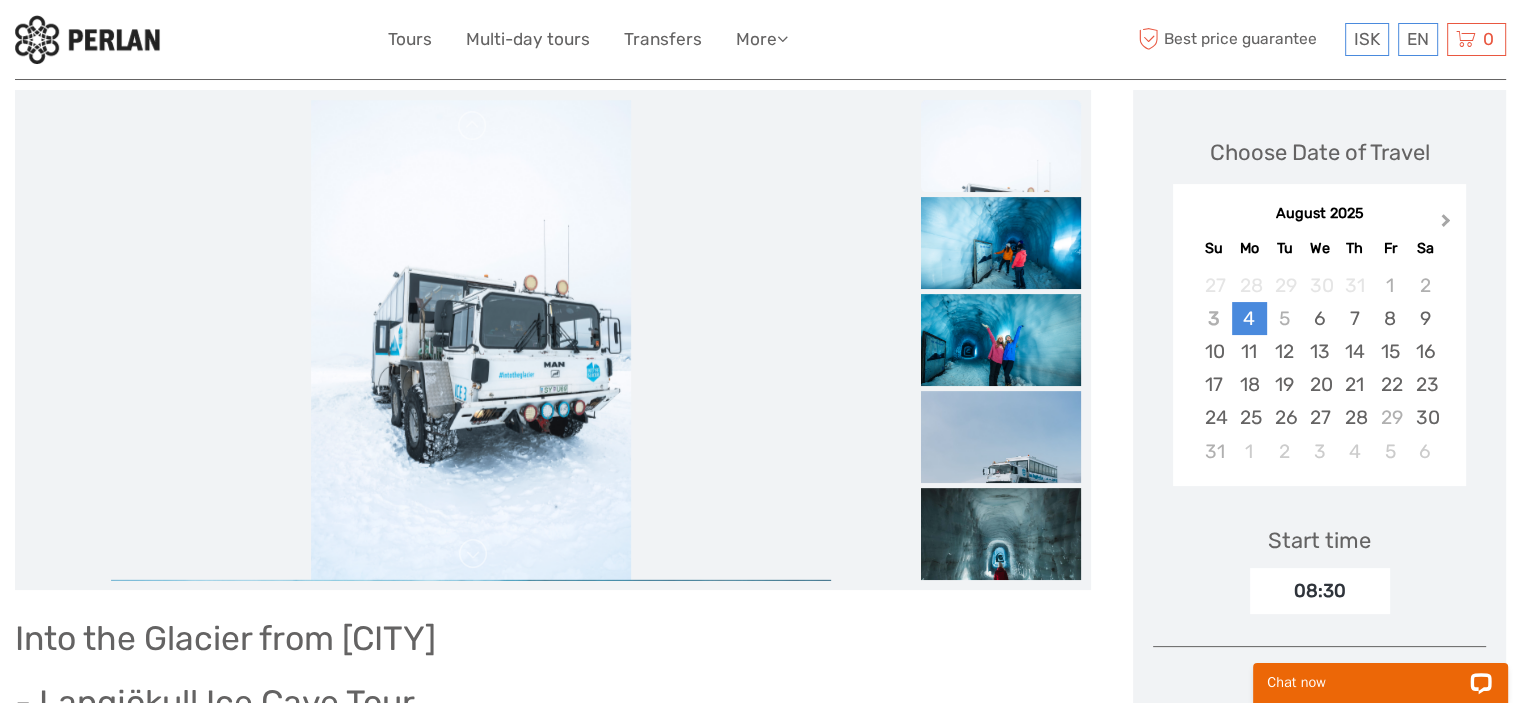 click on "Next Month" at bounding box center [1446, 224] 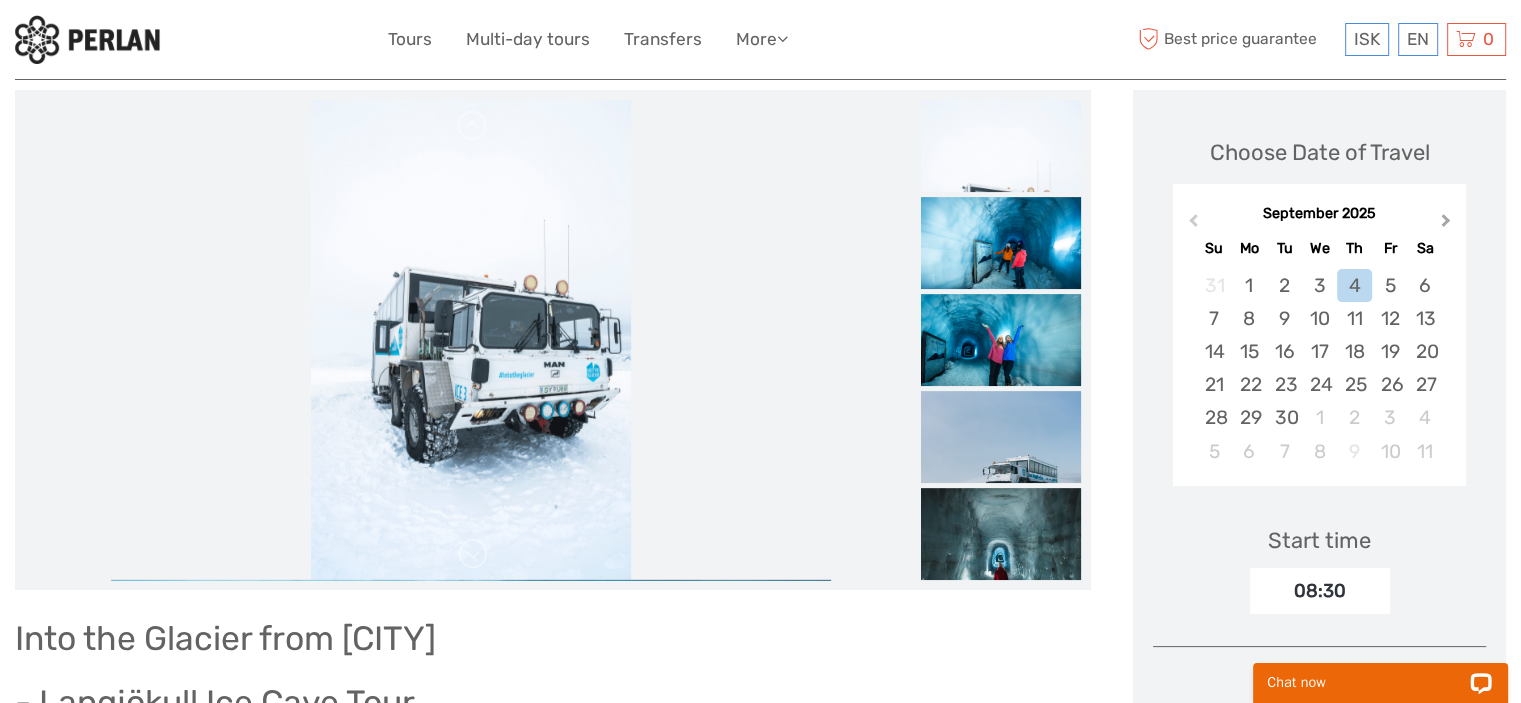 click on "Next Month" at bounding box center [1446, 224] 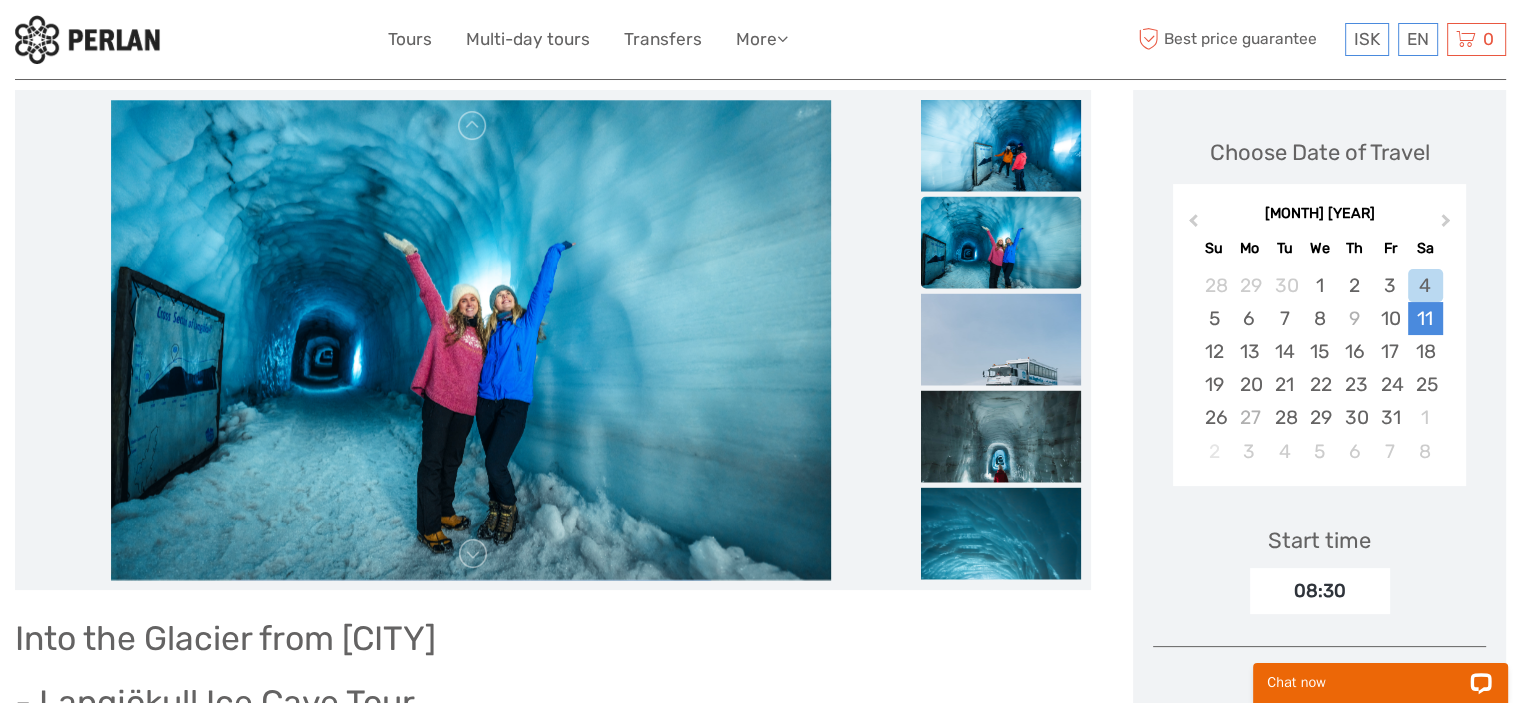 click on "11" at bounding box center [1425, 318] 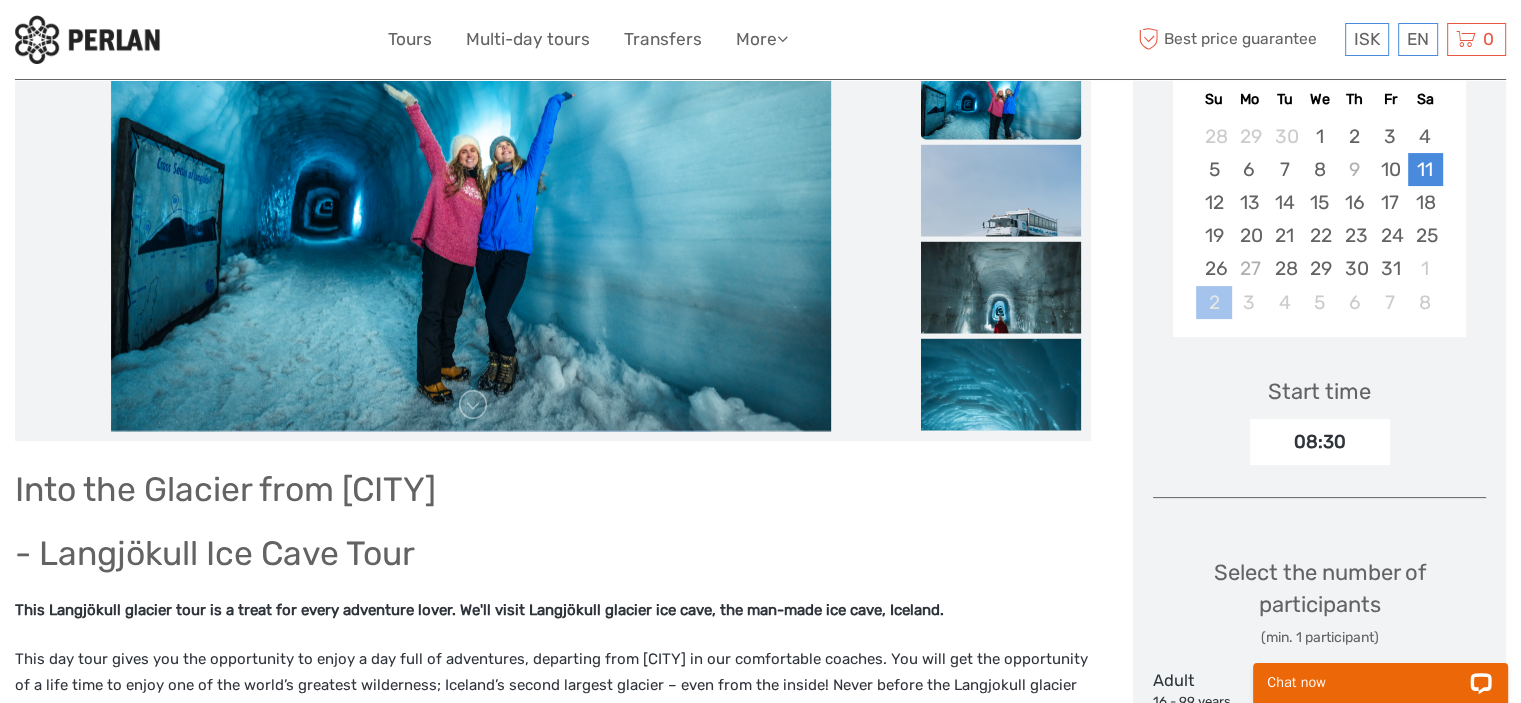 scroll, scrollTop: 395, scrollLeft: 0, axis: vertical 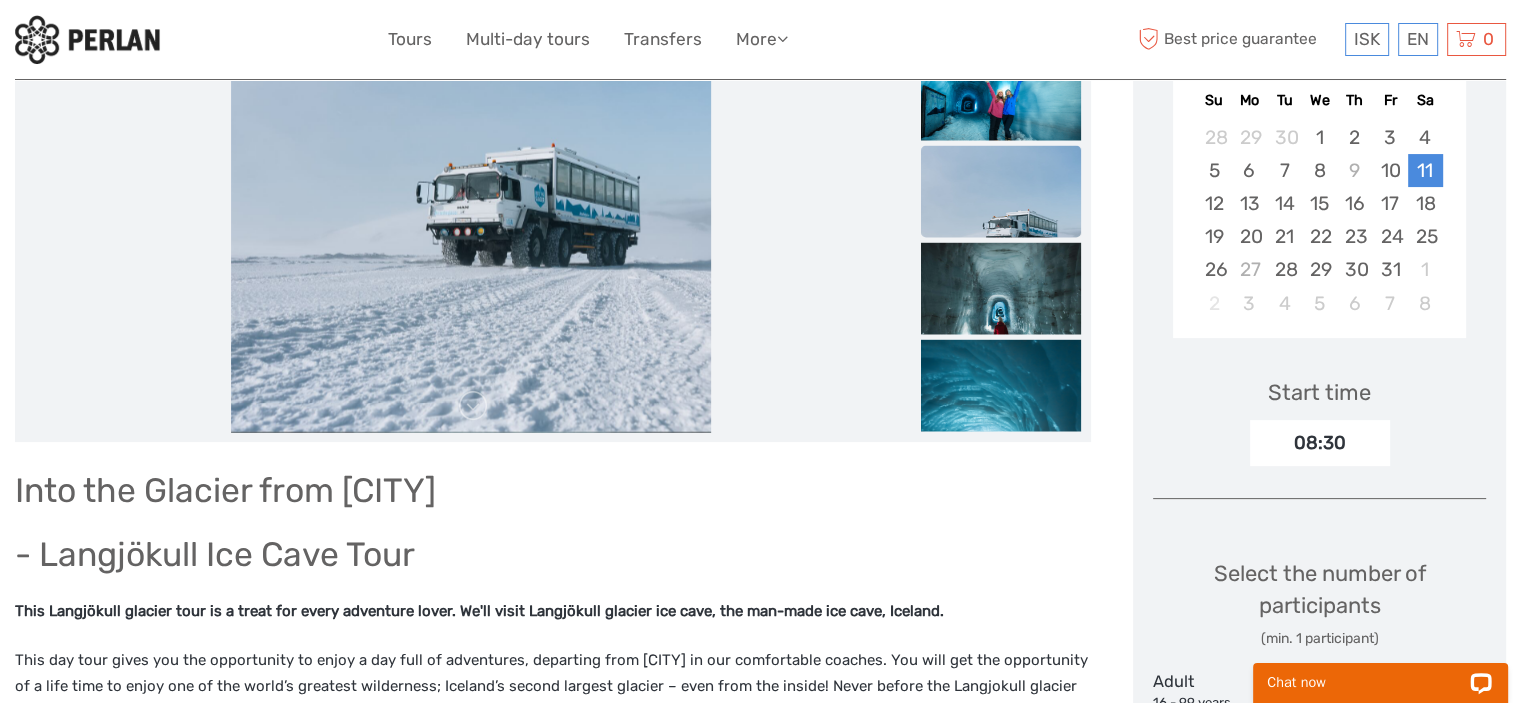 click on "08:30" at bounding box center (1320, 443) 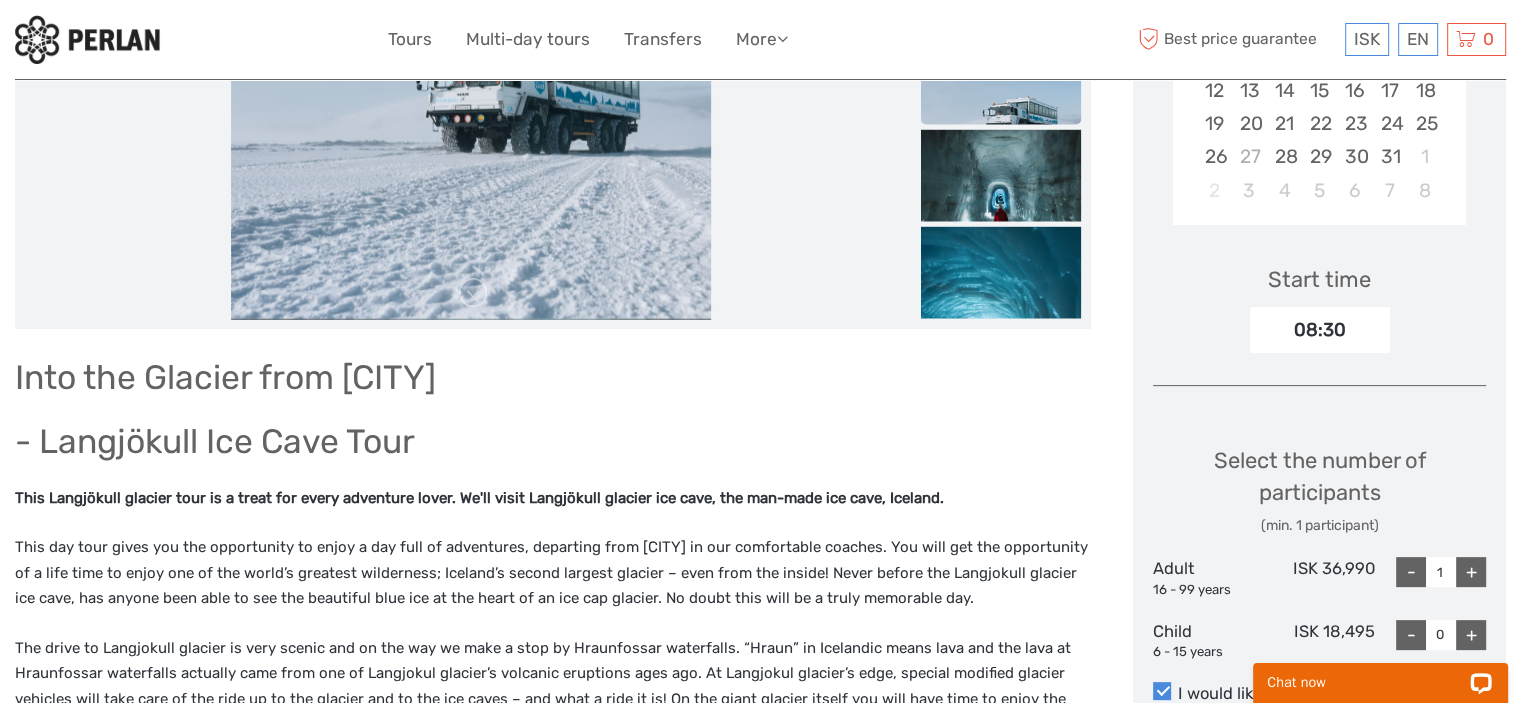 scroll, scrollTop: 412, scrollLeft: 0, axis: vertical 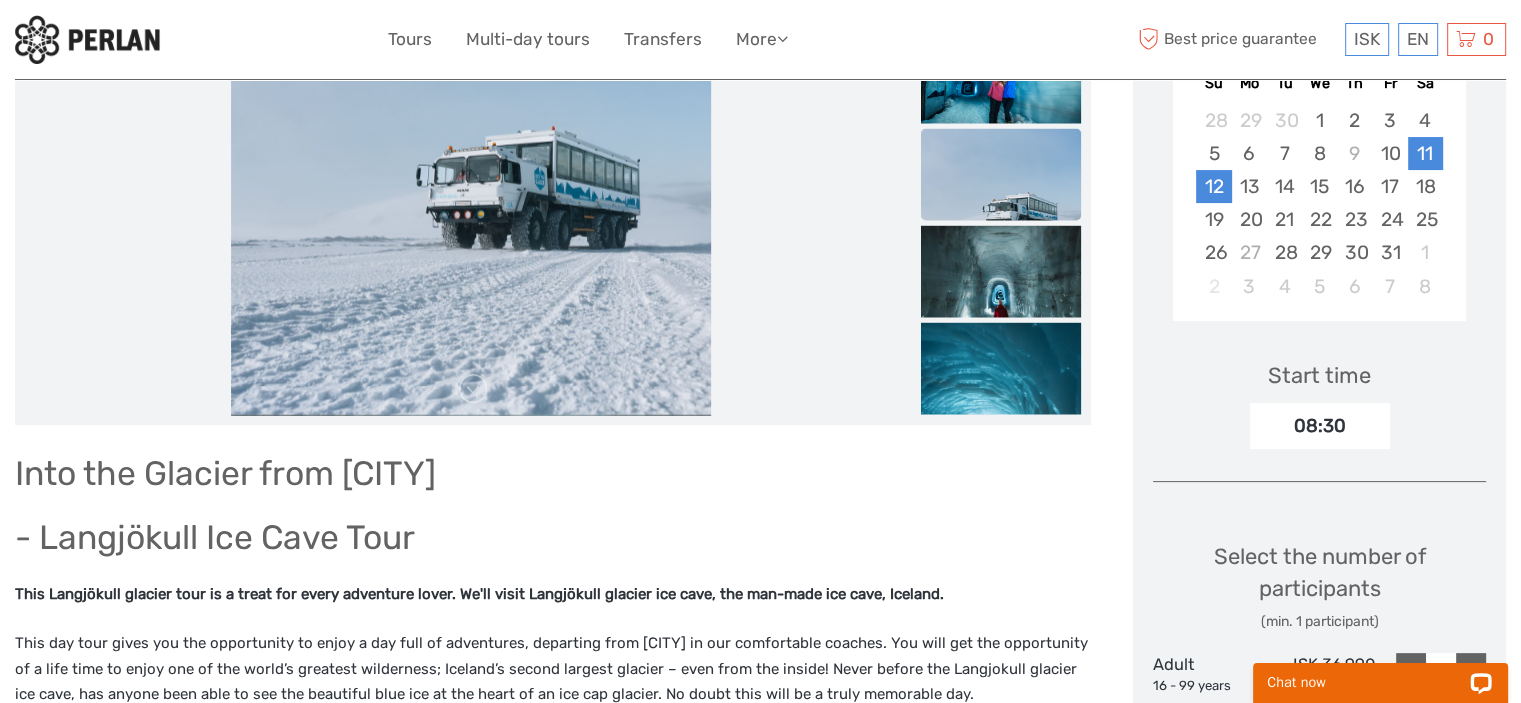click on "12" at bounding box center [1213, 186] 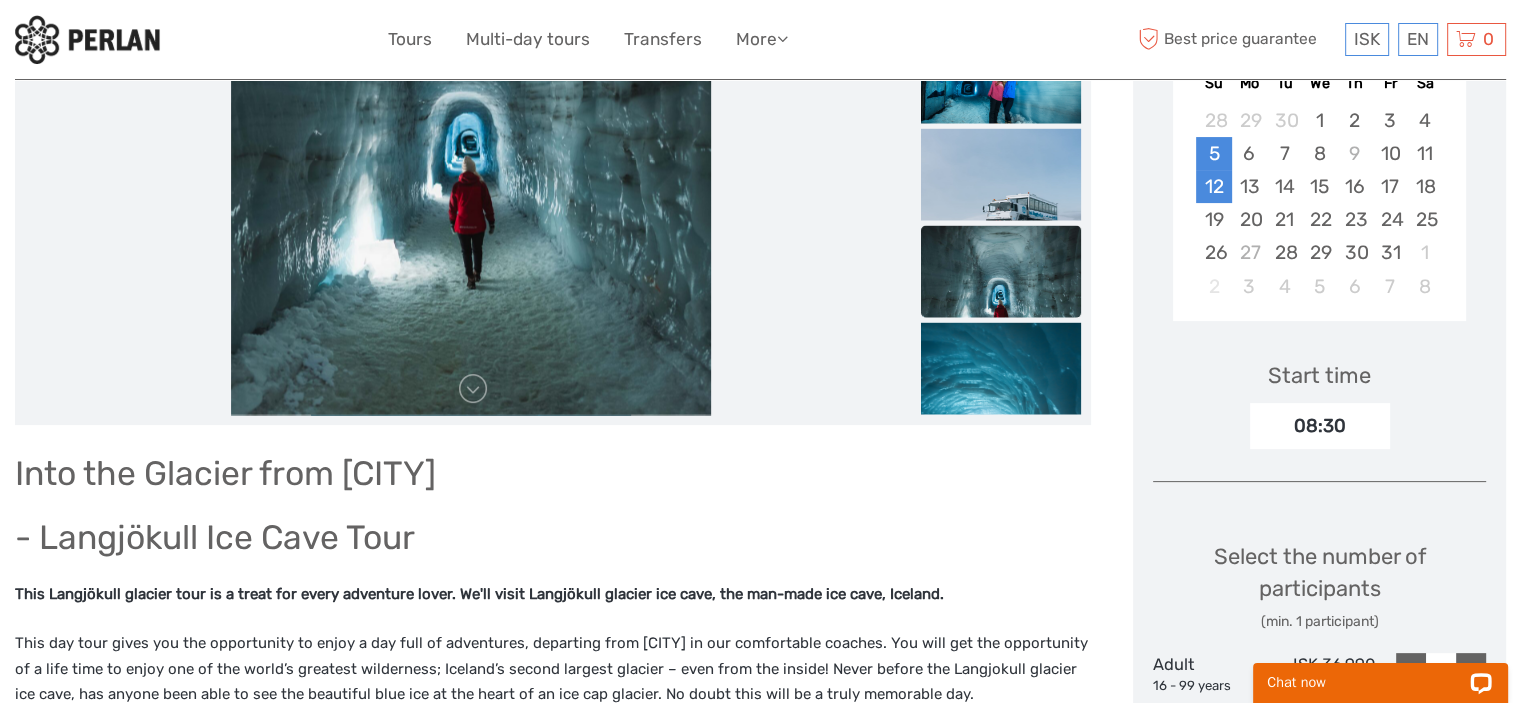 click on "5" at bounding box center (1213, 153) 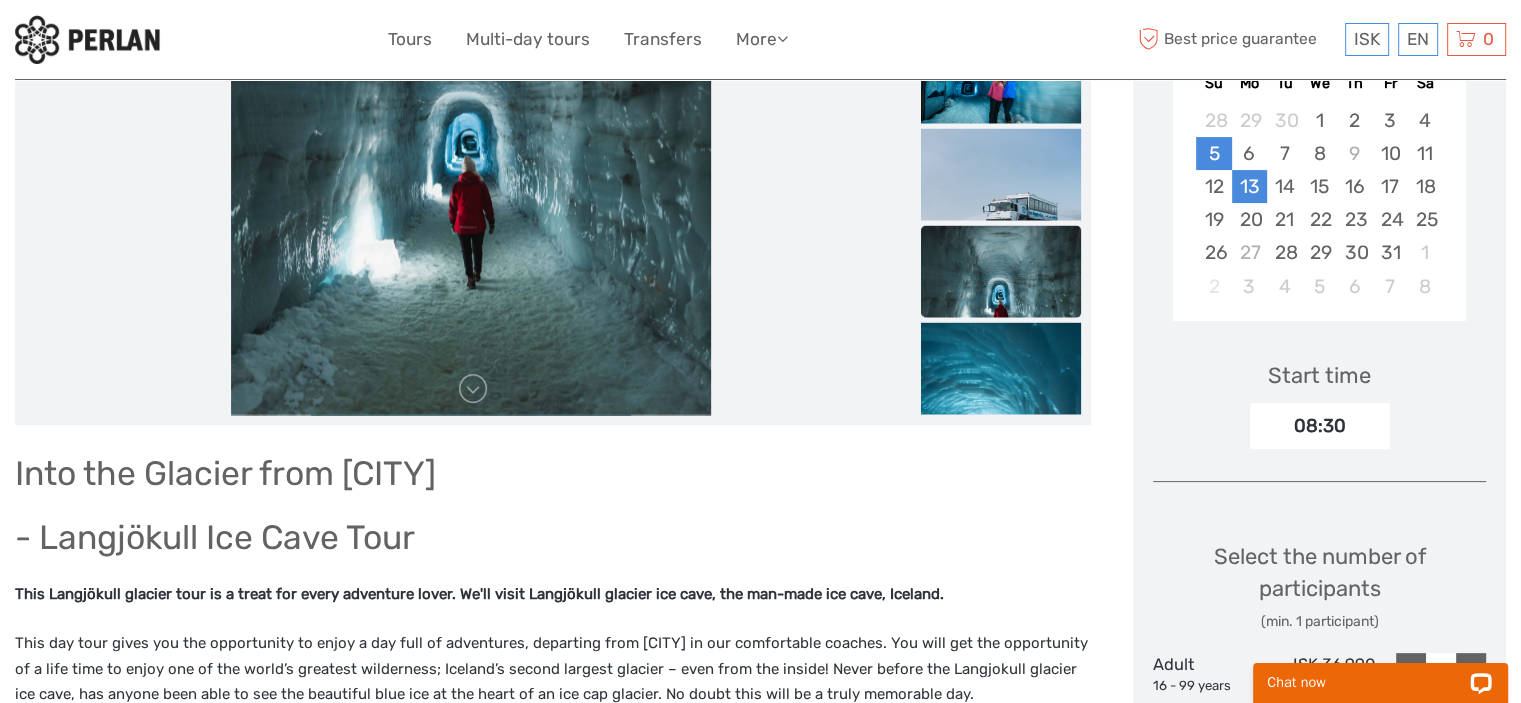 click on "13" at bounding box center (1249, 186) 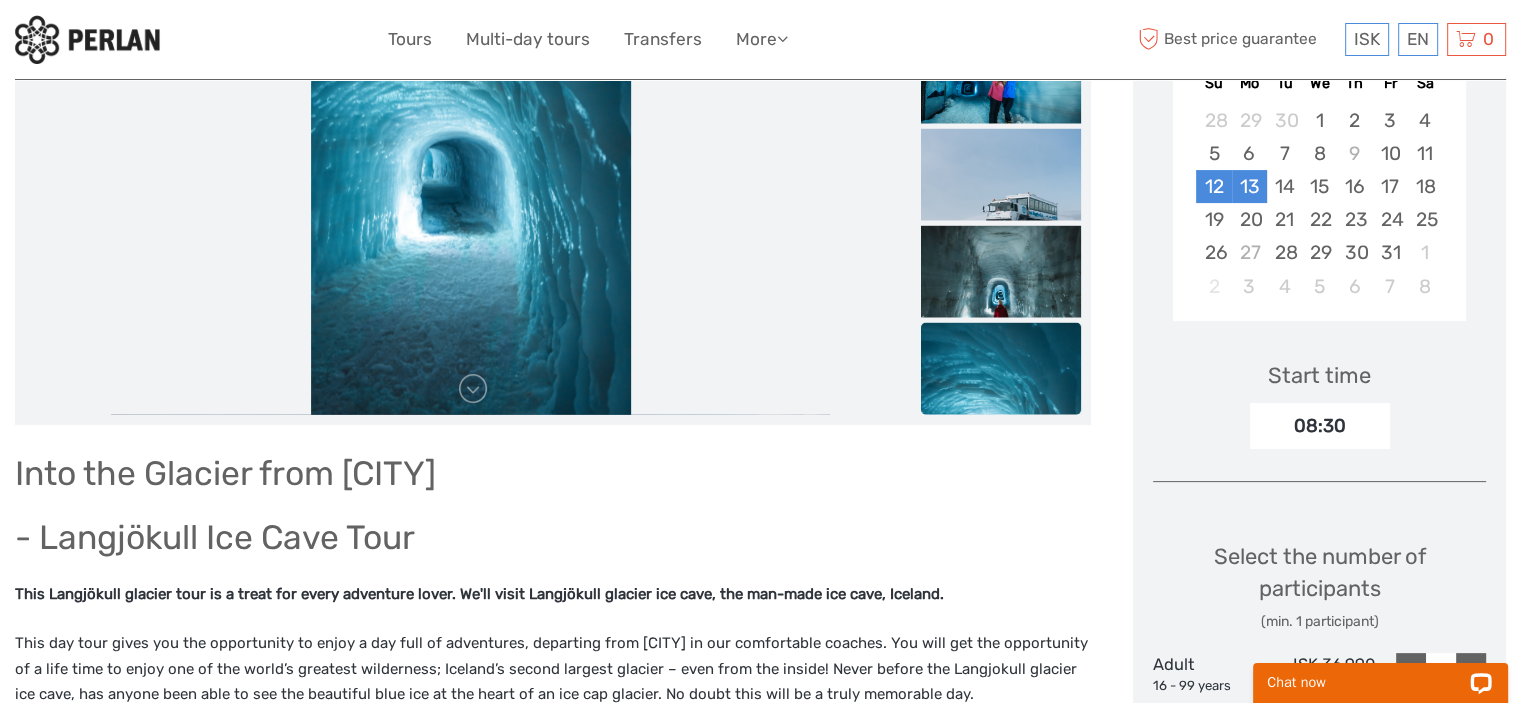 click on "12" at bounding box center (1213, 186) 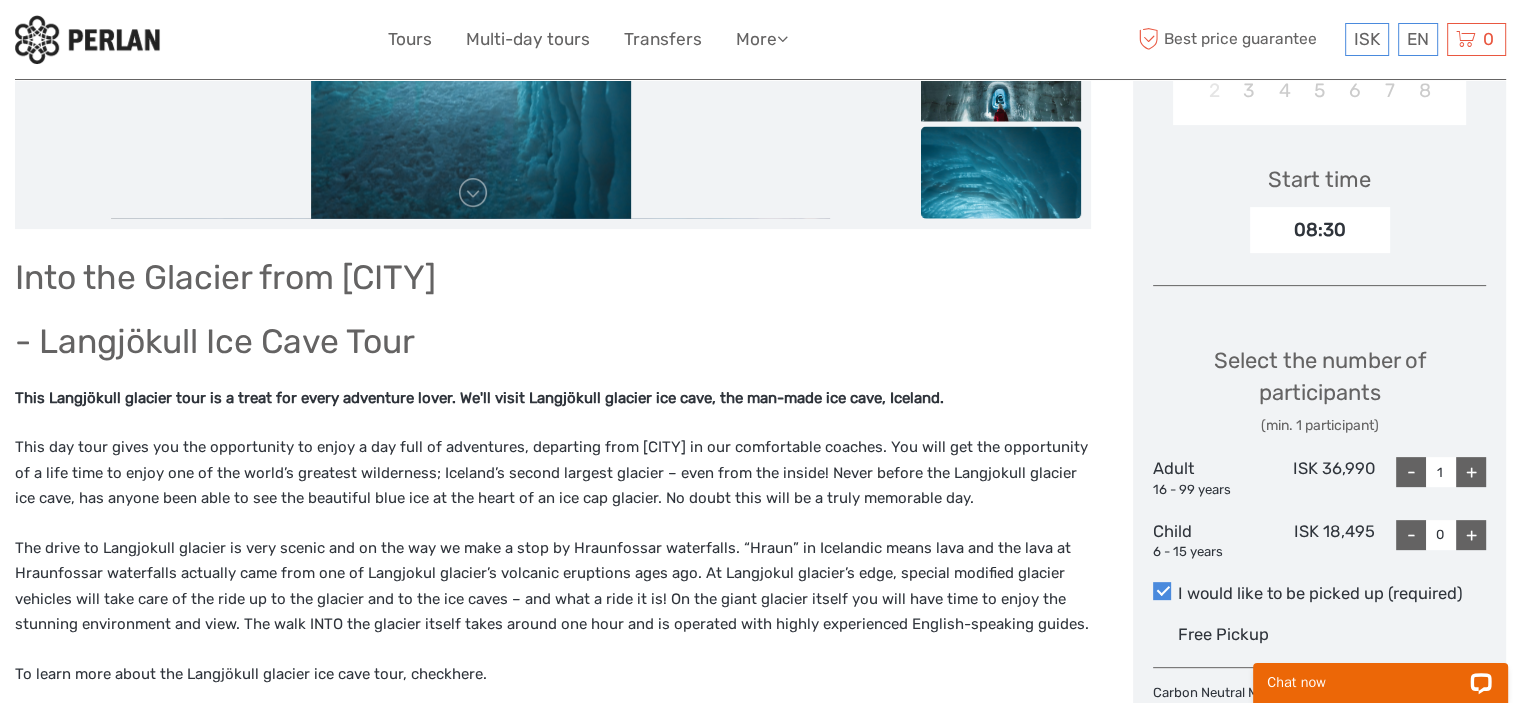 scroll, scrollTop: 646, scrollLeft: 0, axis: vertical 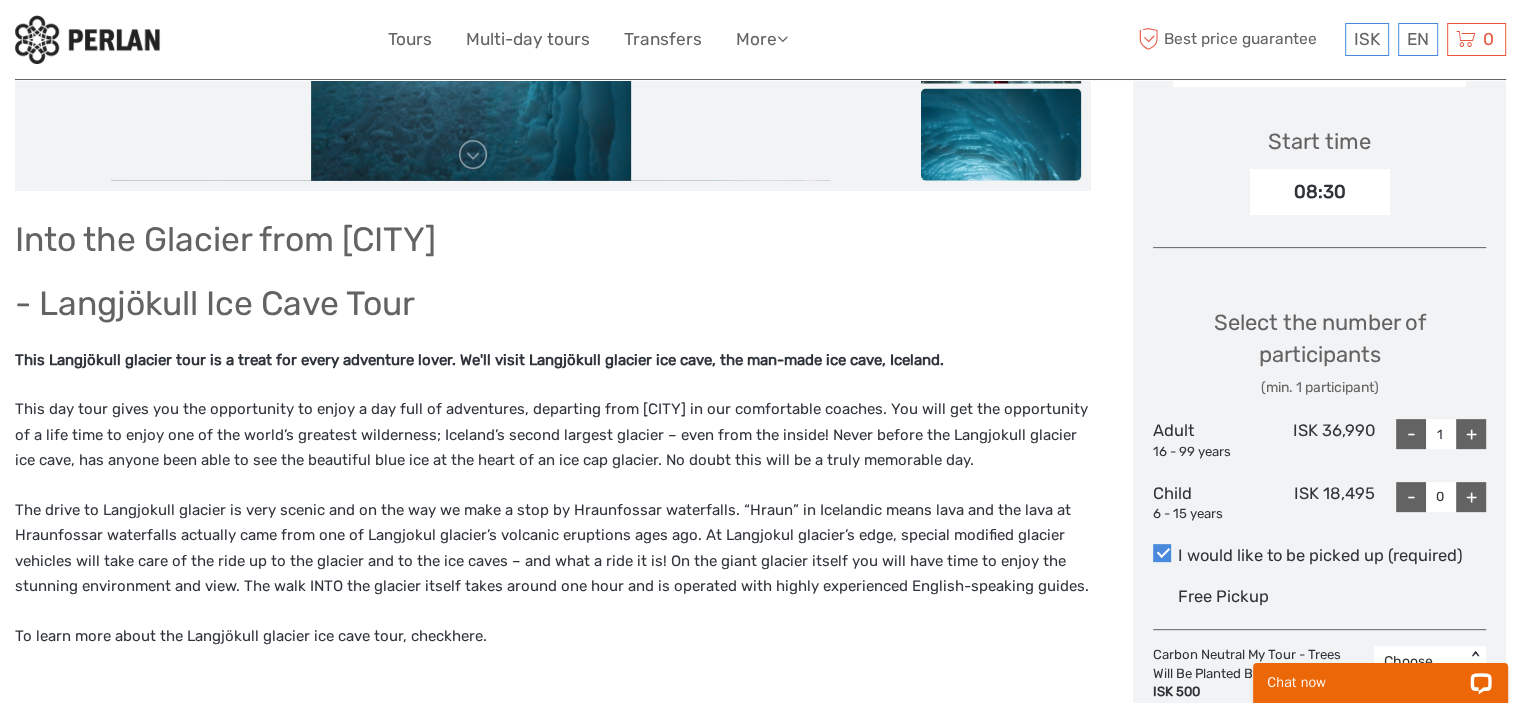 click on "+" at bounding box center [1471, 434] 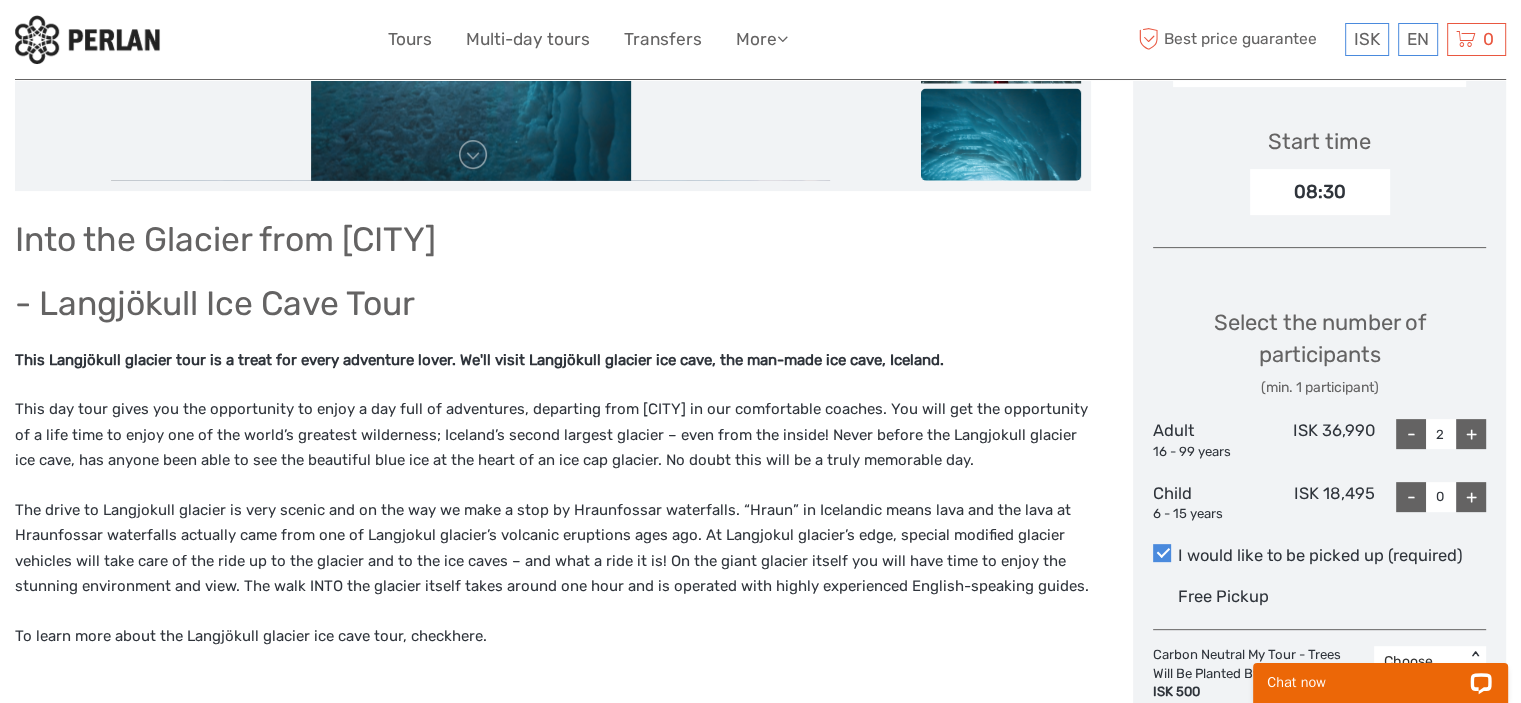 click on "+" at bounding box center (1471, 434) 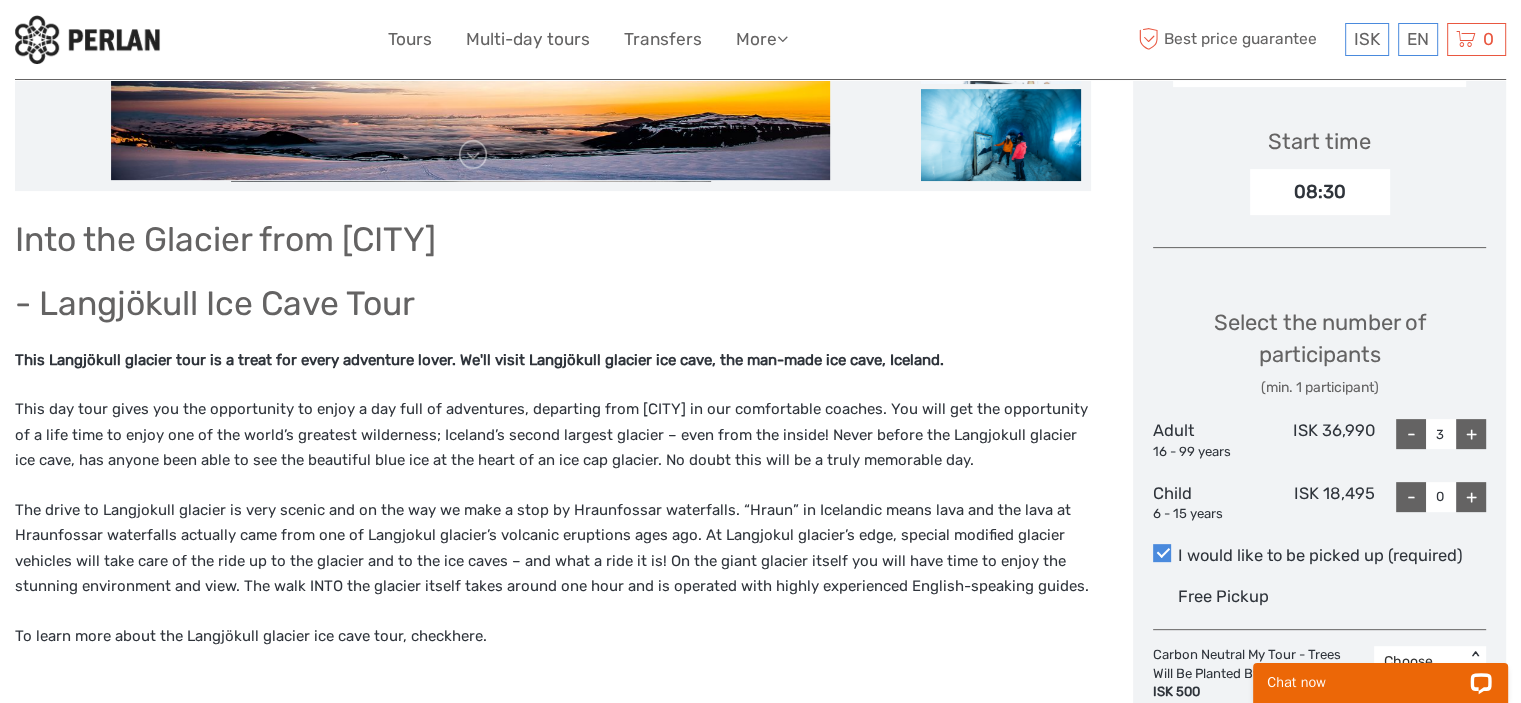 click on "-" at bounding box center [1411, 434] 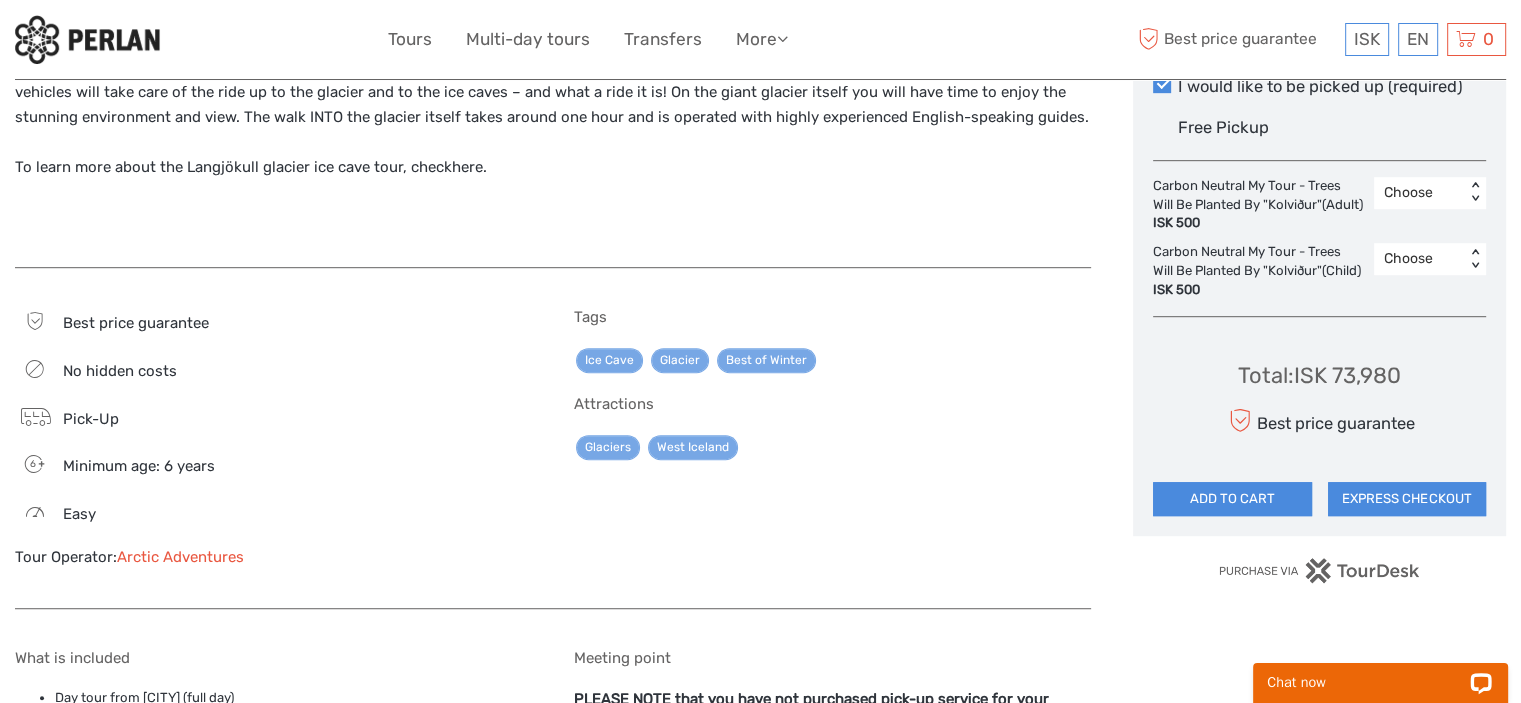 scroll, scrollTop: 1183, scrollLeft: 0, axis: vertical 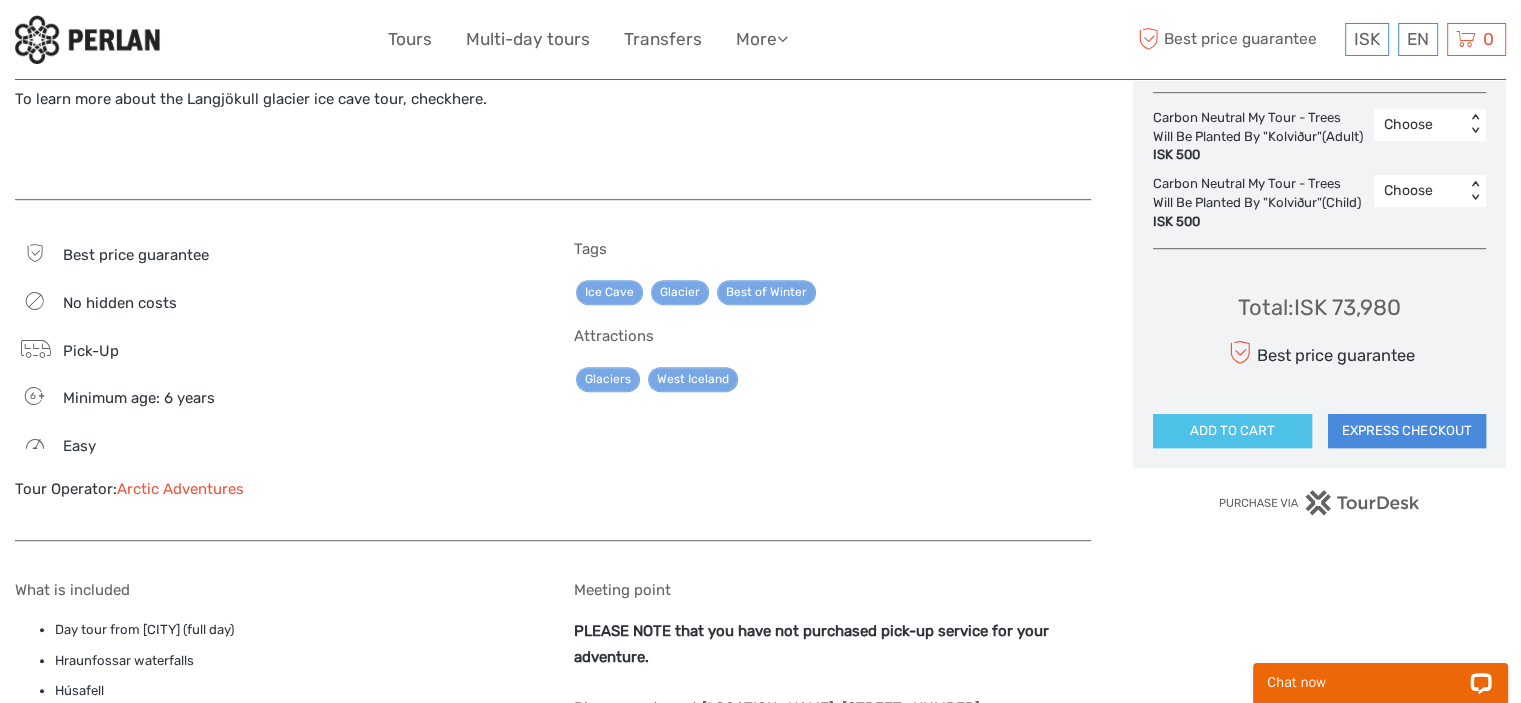click on "ADD TO CART" at bounding box center (1232, 431) 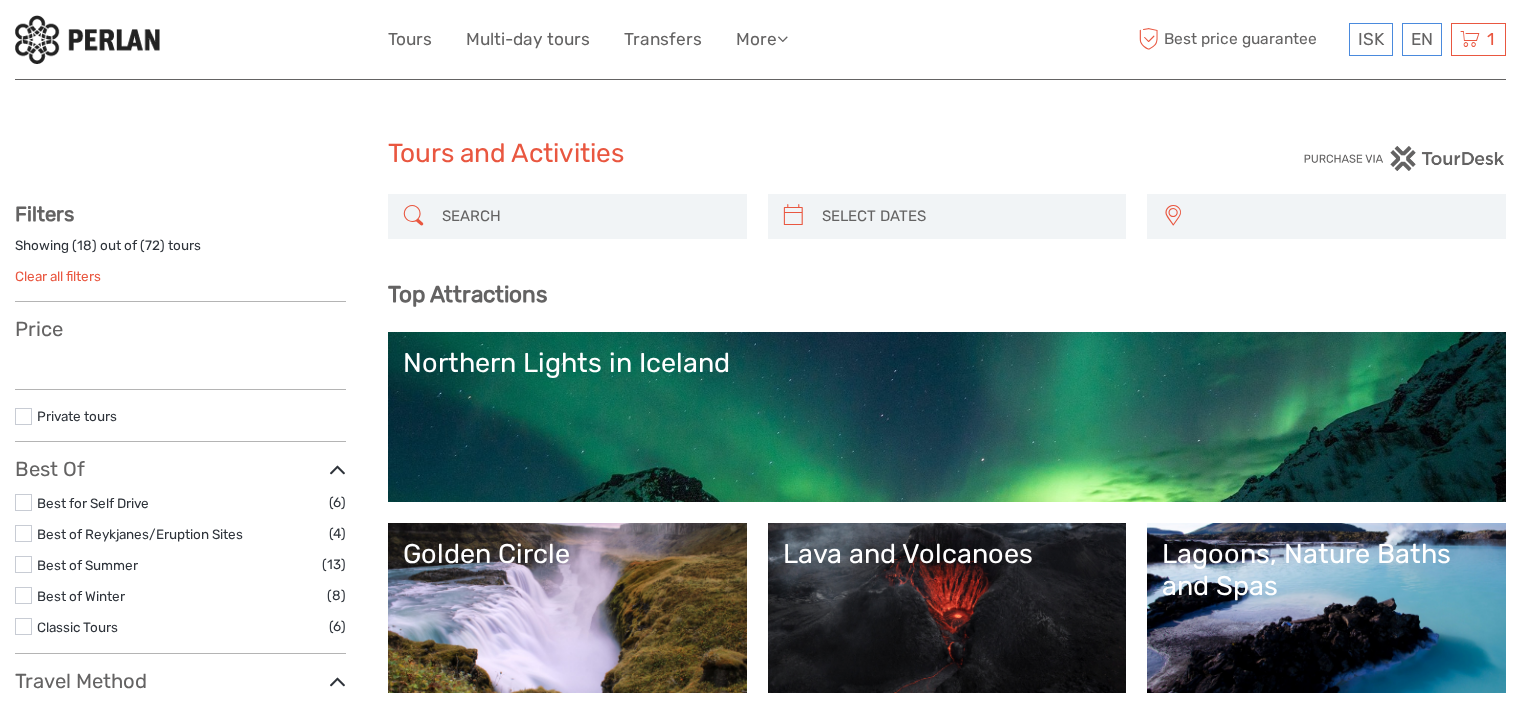 select 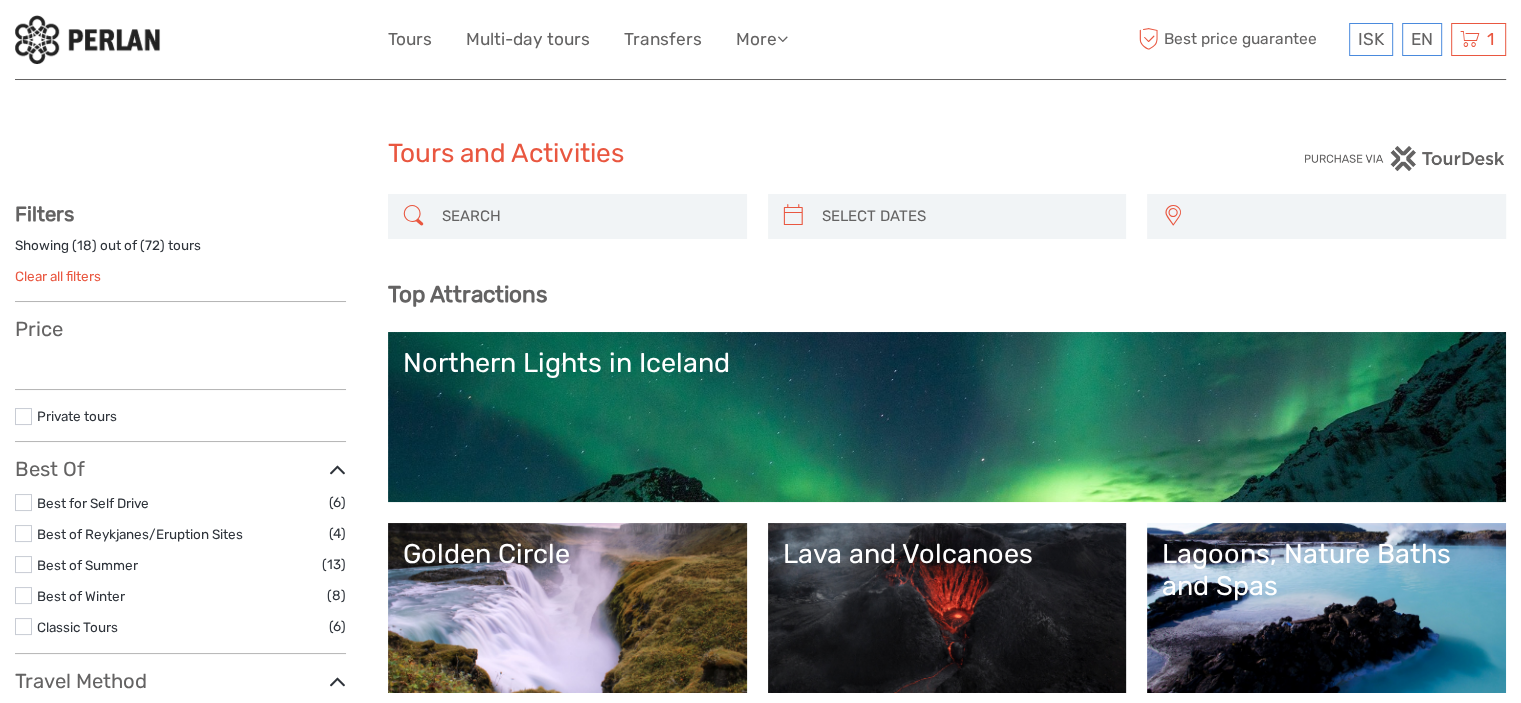scroll, scrollTop: 0, scrollLeft: 0, axis: both 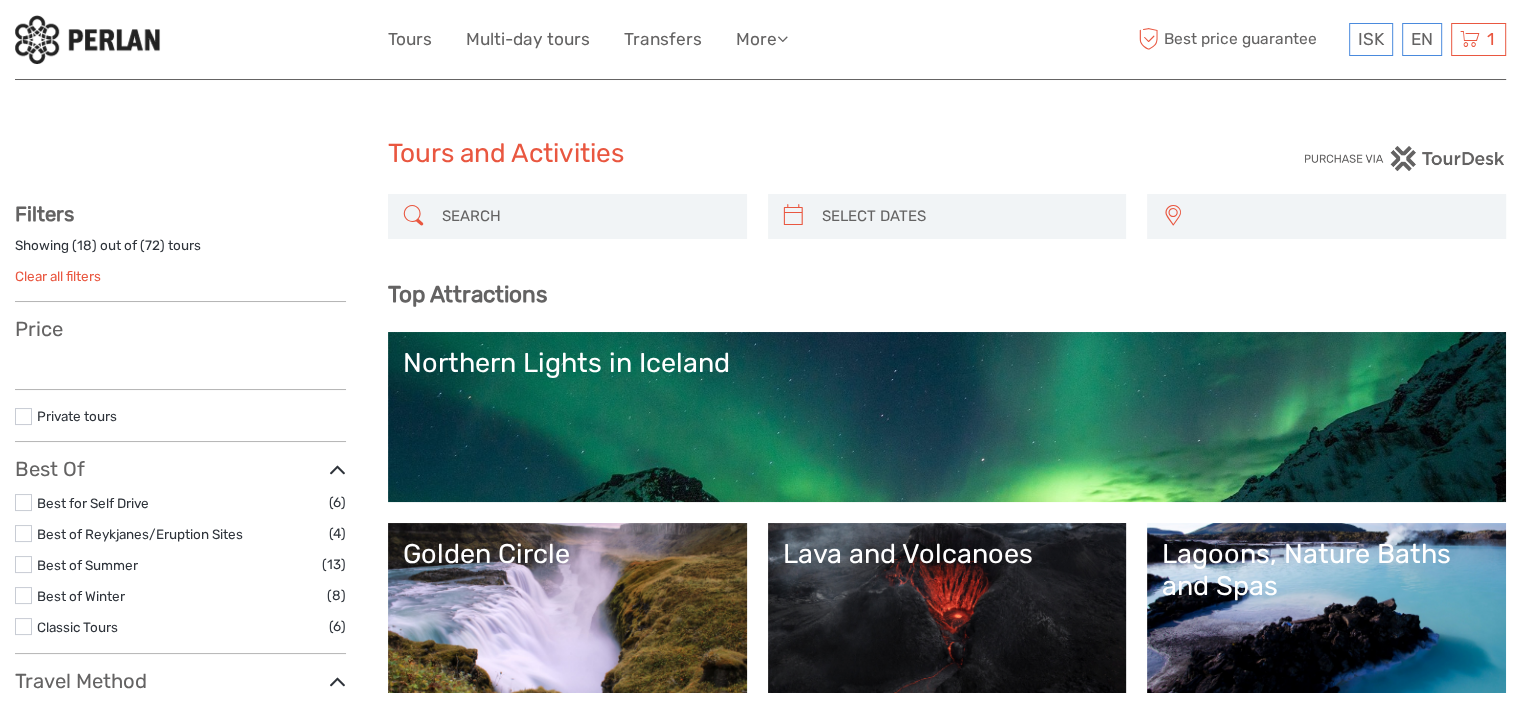 select 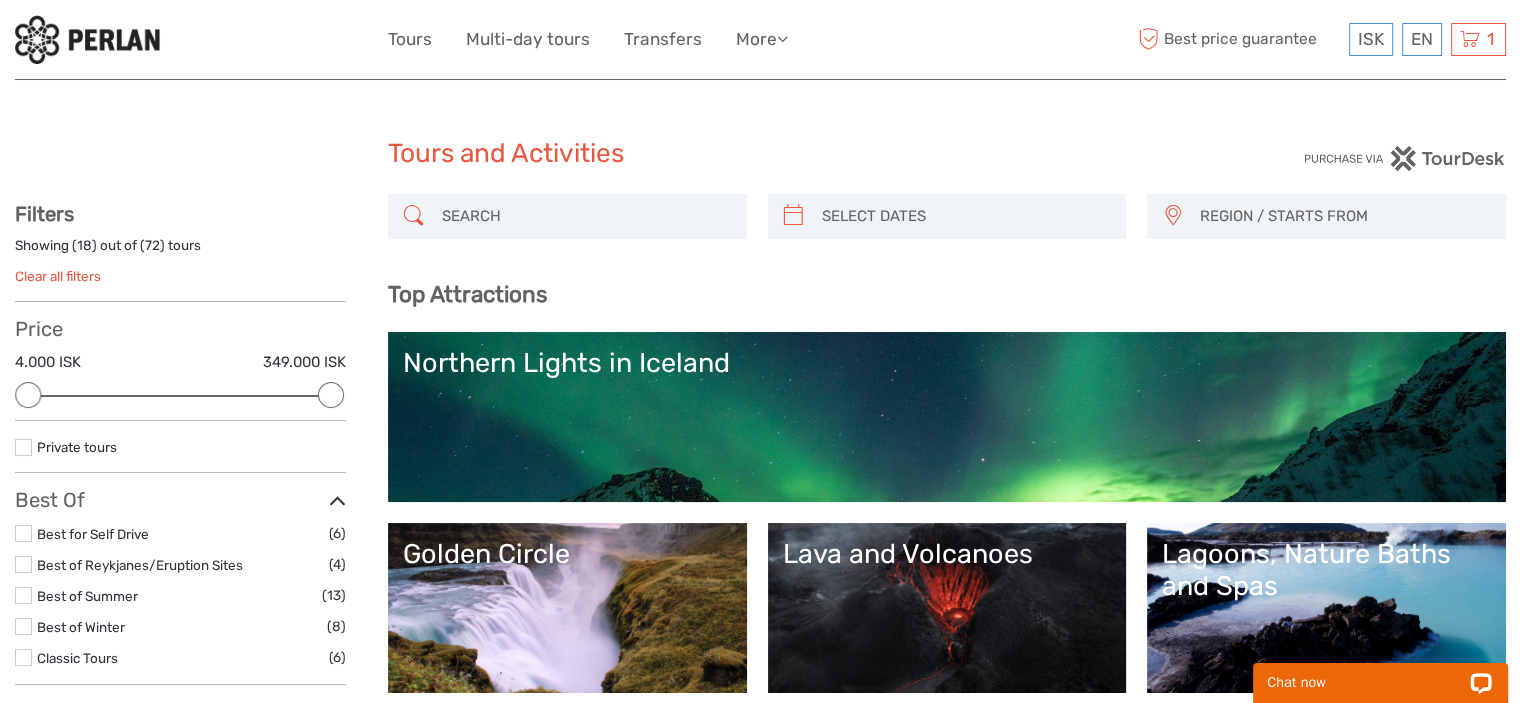 scroll, scrollTop: 0, scrollLeft: 0, axis: both 